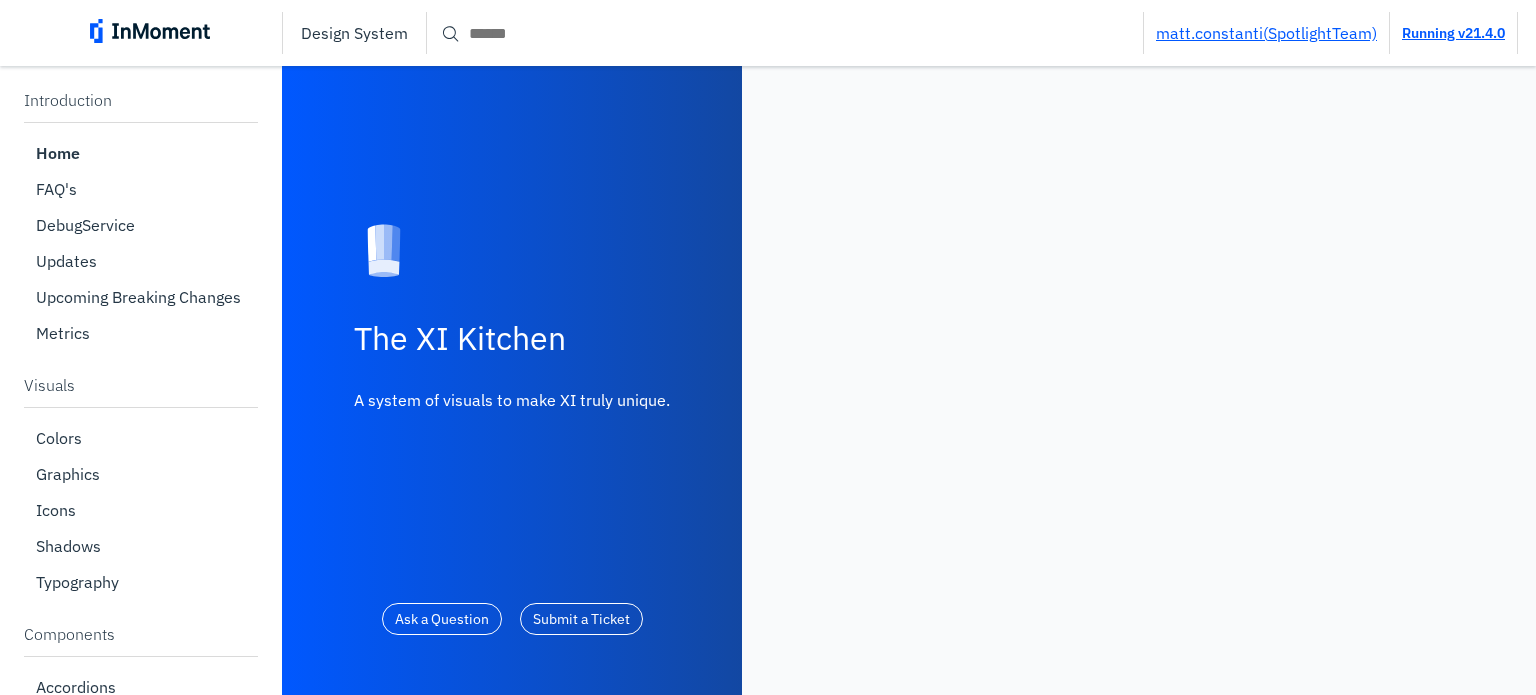 scroll, scrollTop: 0, scrollLeft: 0, axis: both 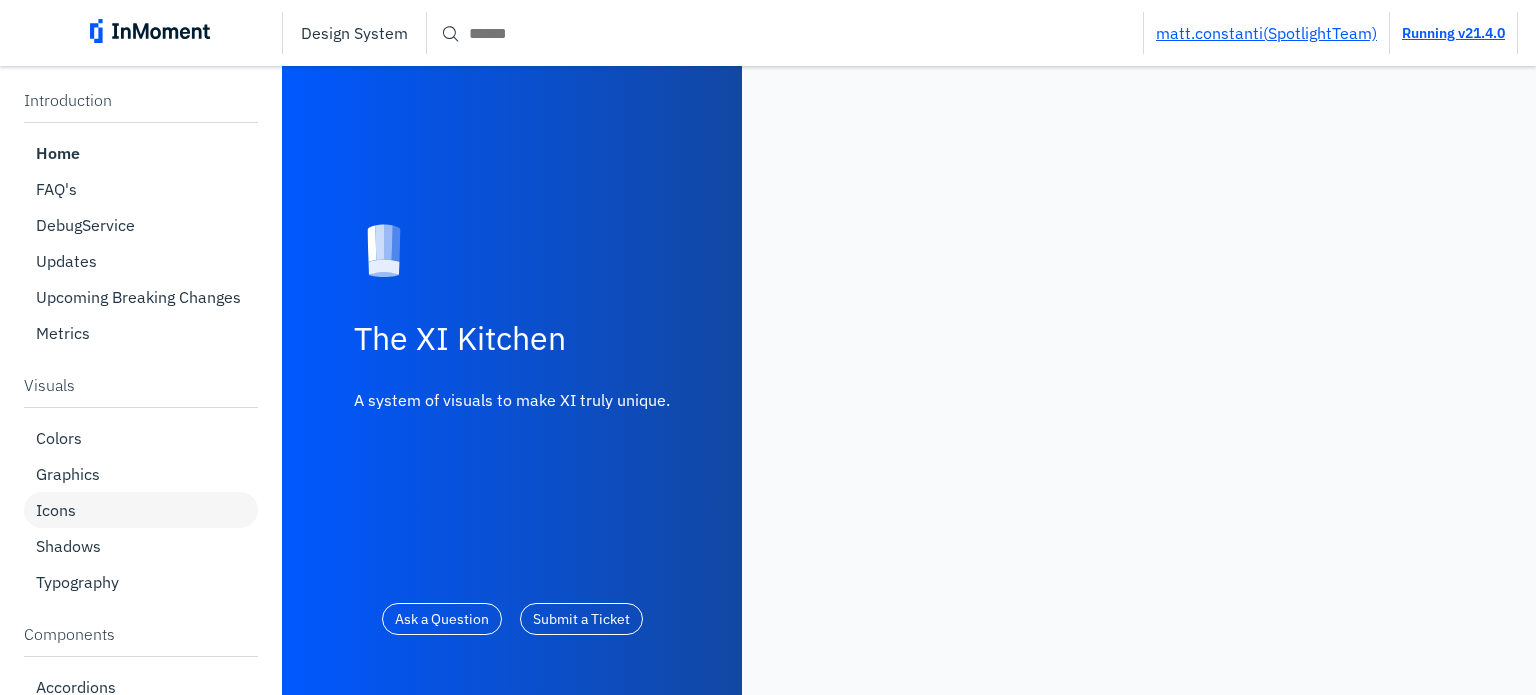 click on "Icons" at bounding box center (141, 510) 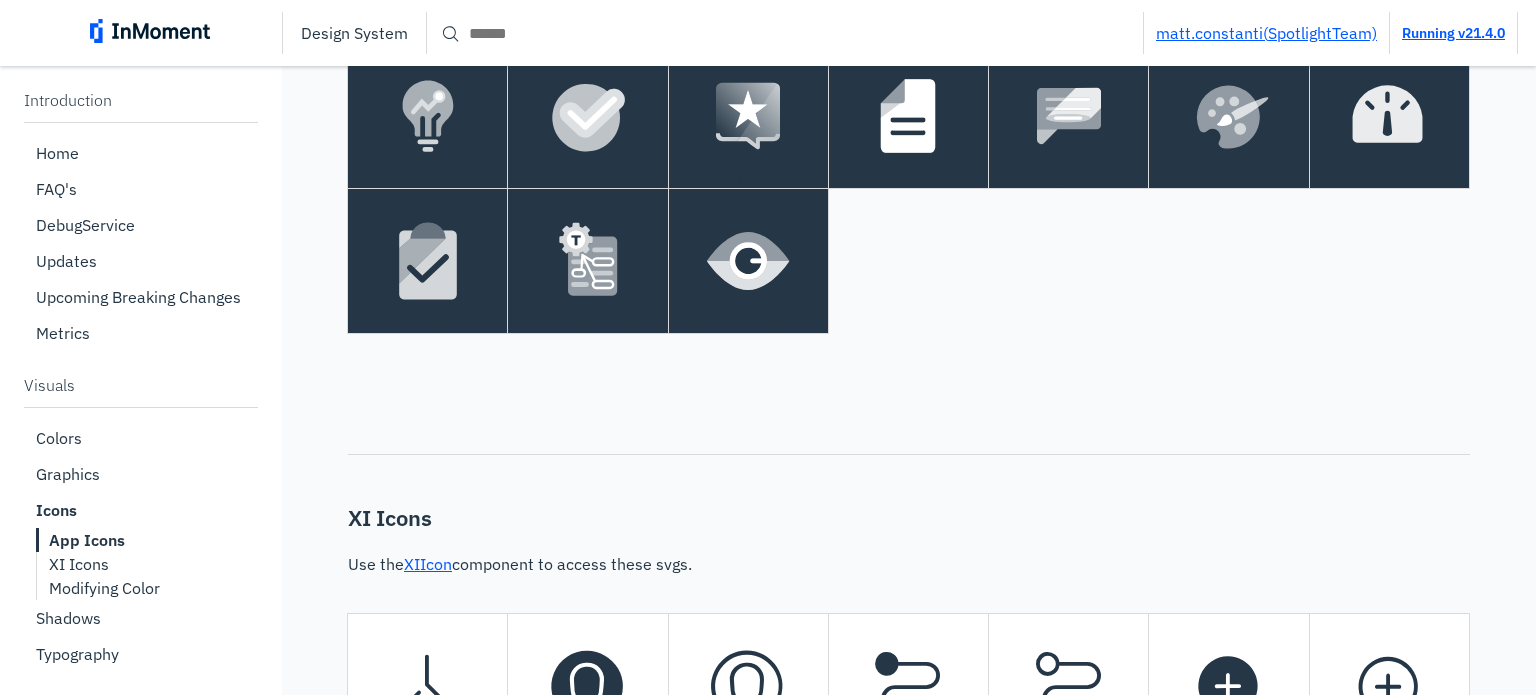 scroll, scrollTop: 1900, scrollLeft: 0, axis: vertical 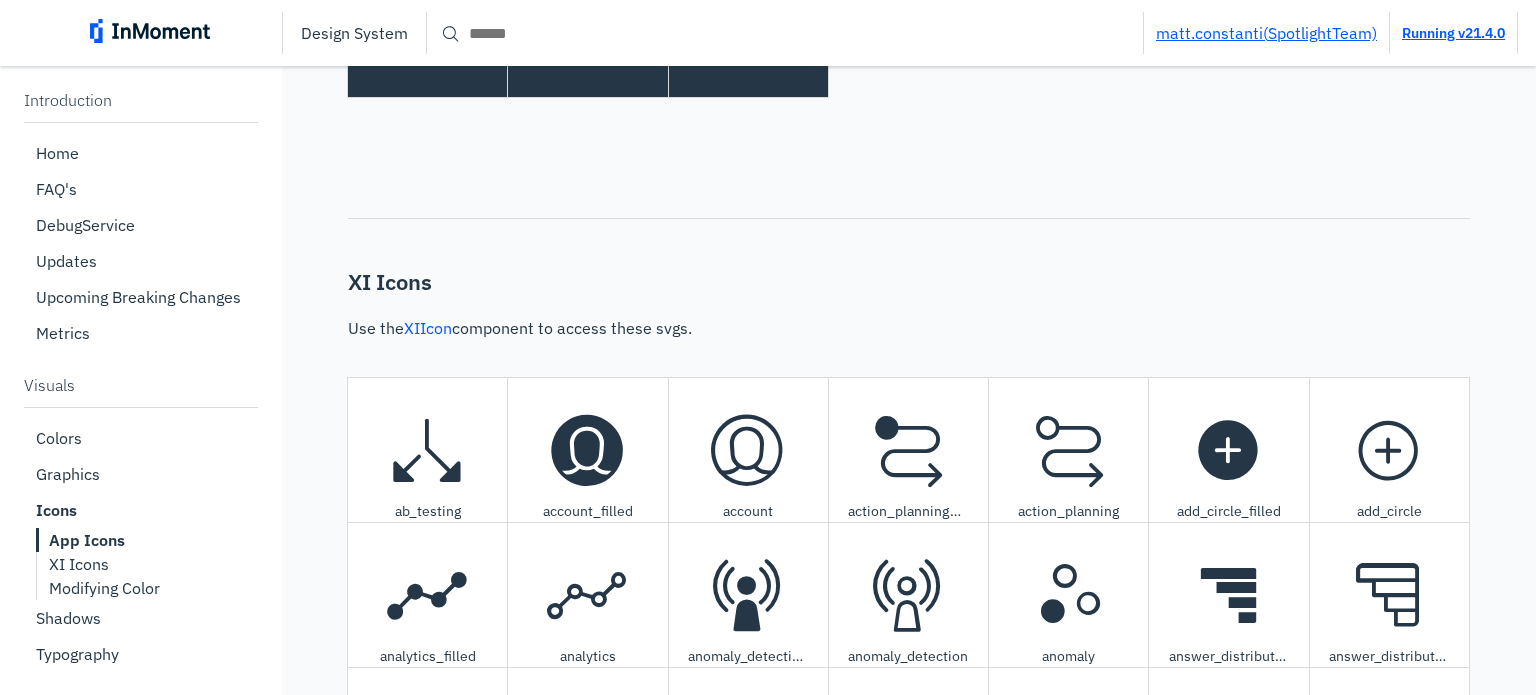 click on "XIIcon" at bounding box center (428, 328) 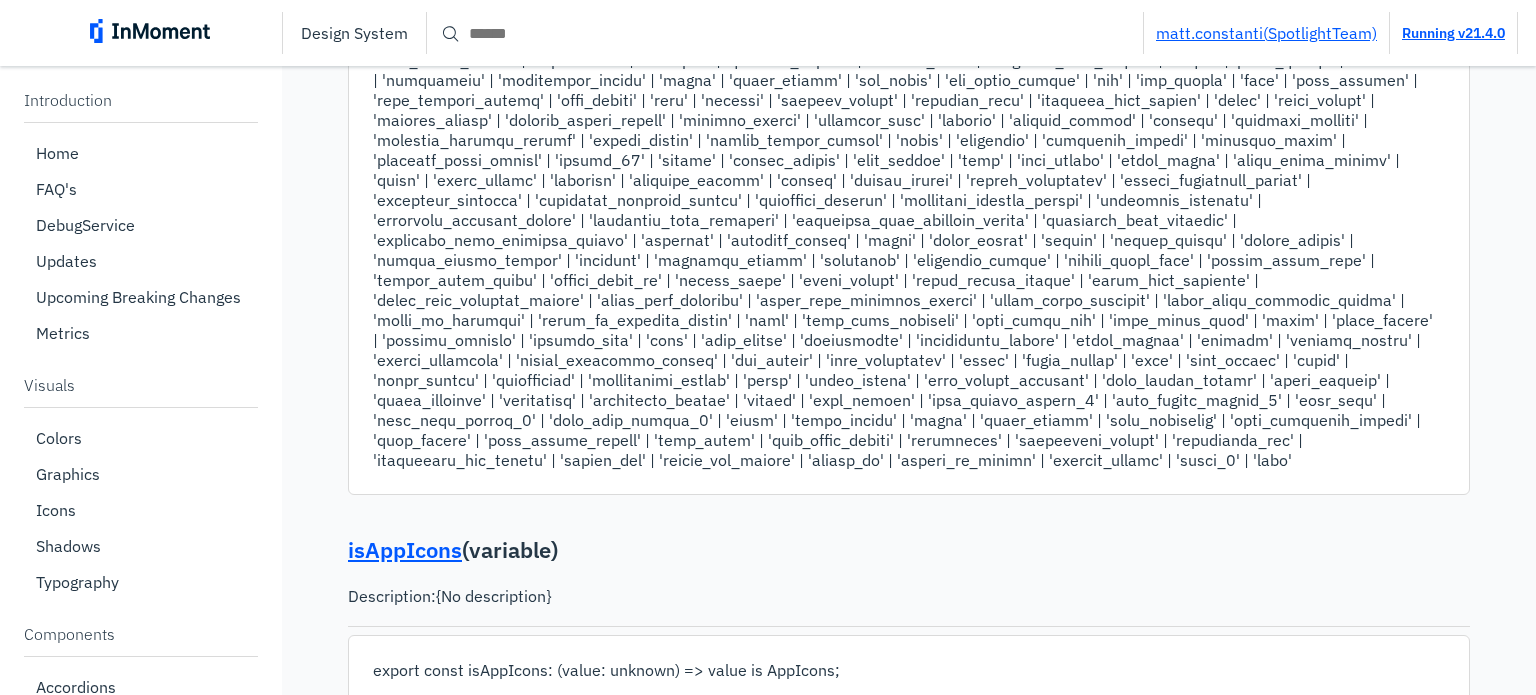 scroll, scrollTop: 3220, scrollLeft: 0, axis: vertical 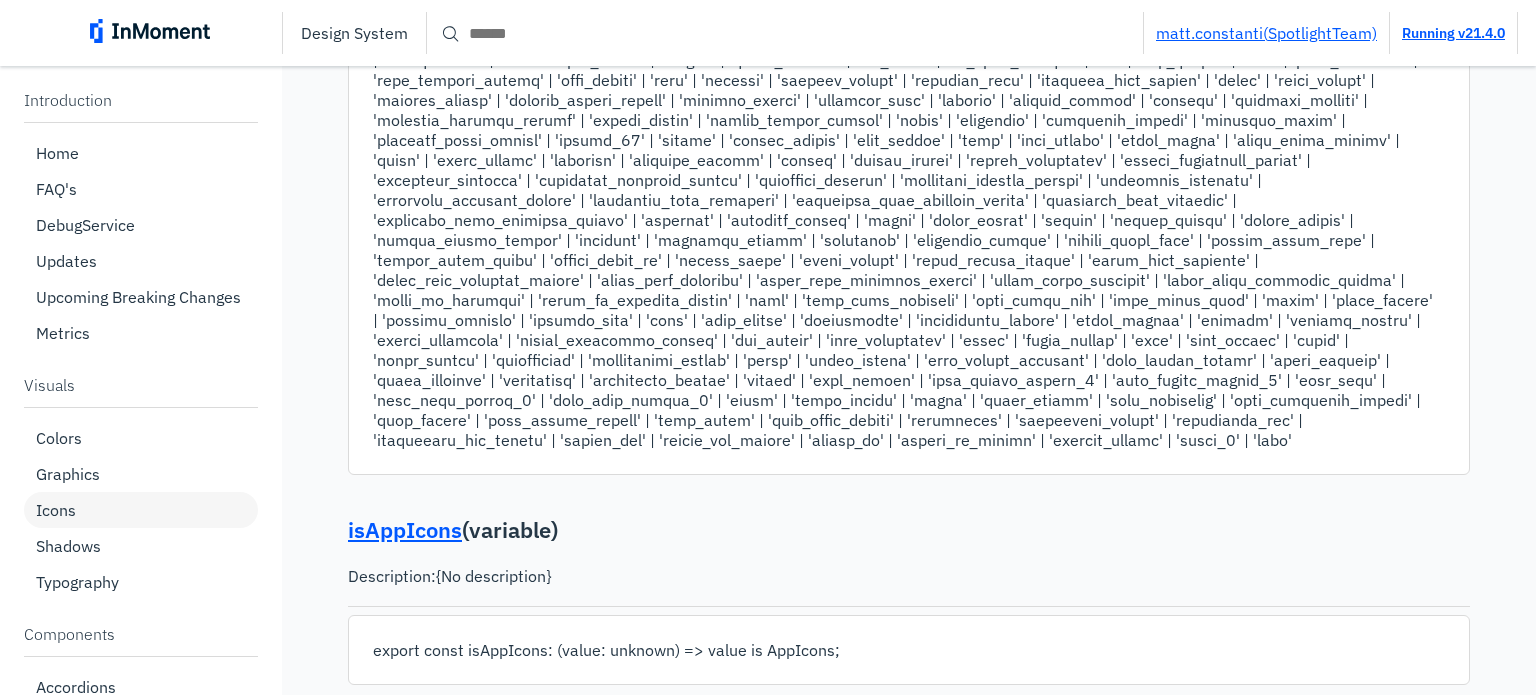 click on "Icons" at bounding box center [141, 510] 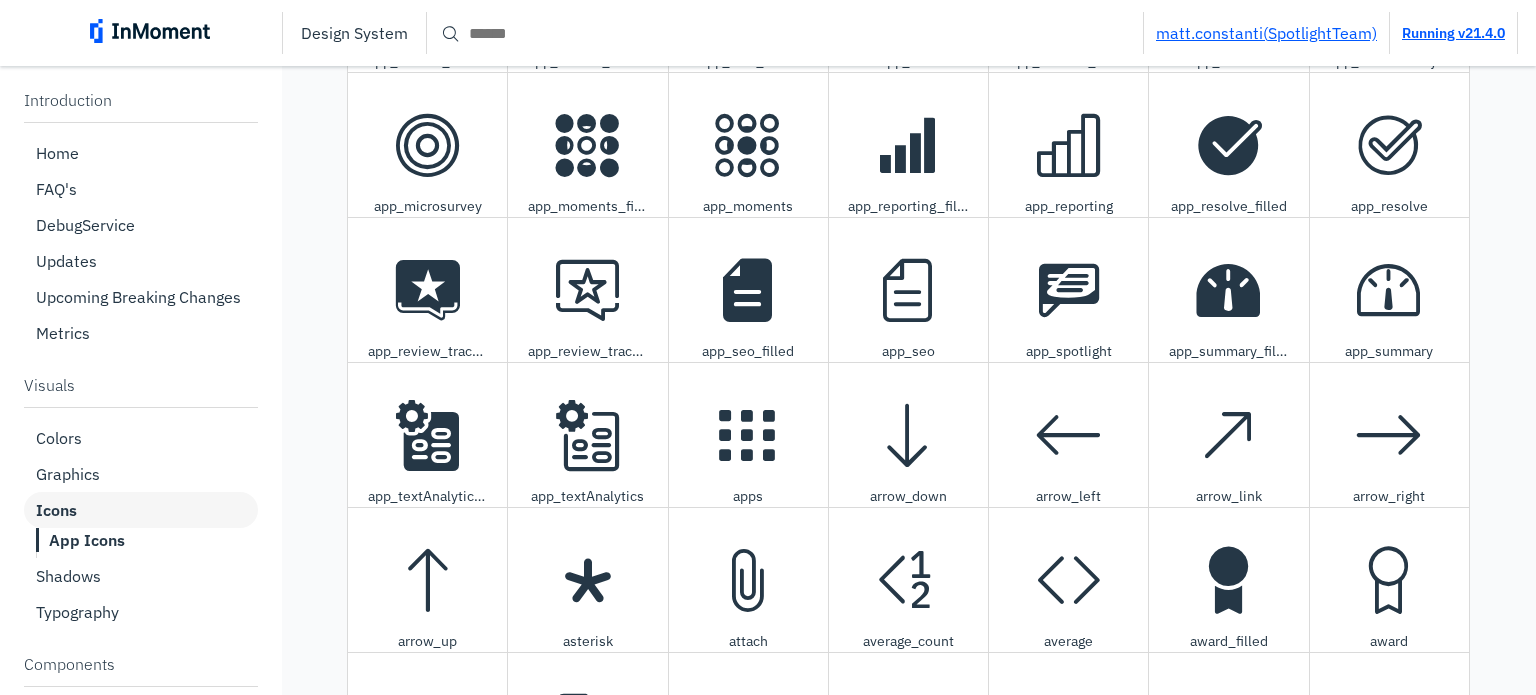 scroll, scrollTop: 12667, scrollLeft: 0, axis: vertical 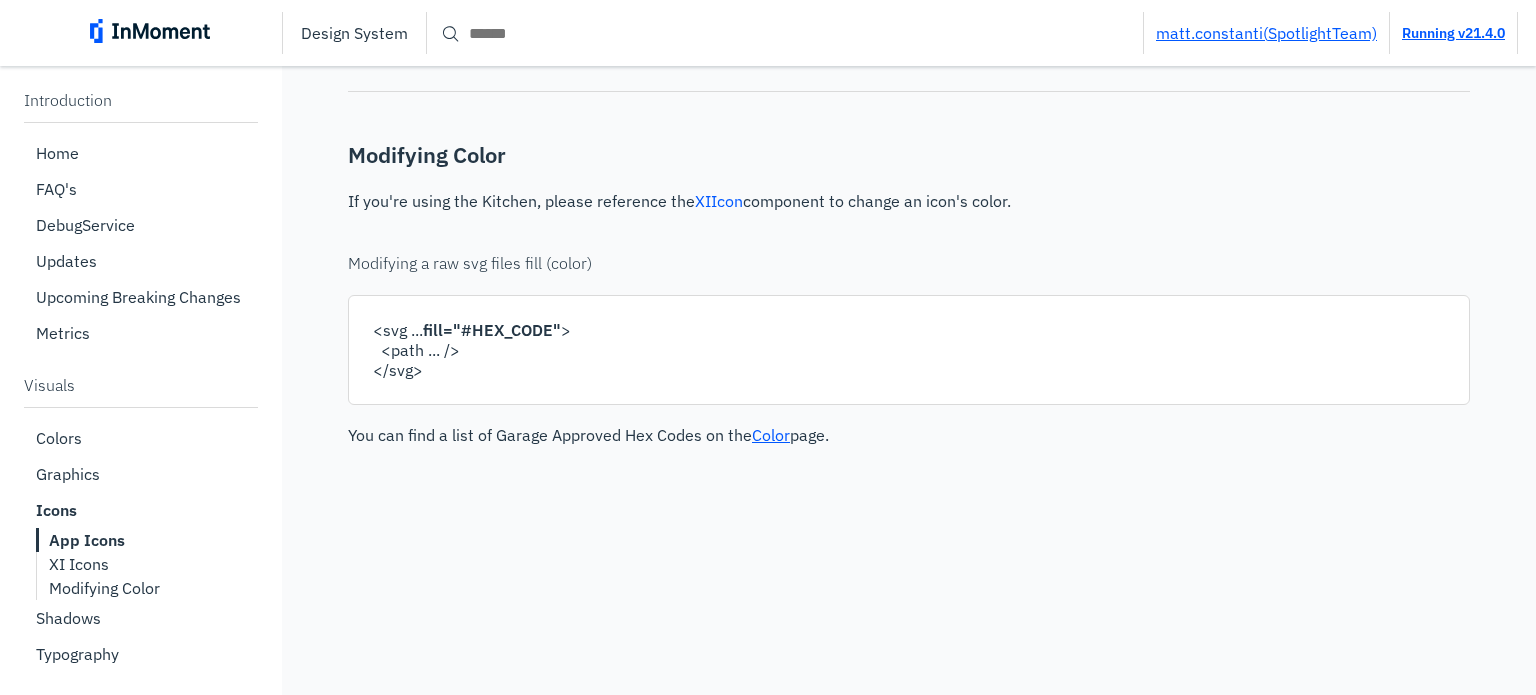 click on "XIIcon" at bounding box center [719, 201] 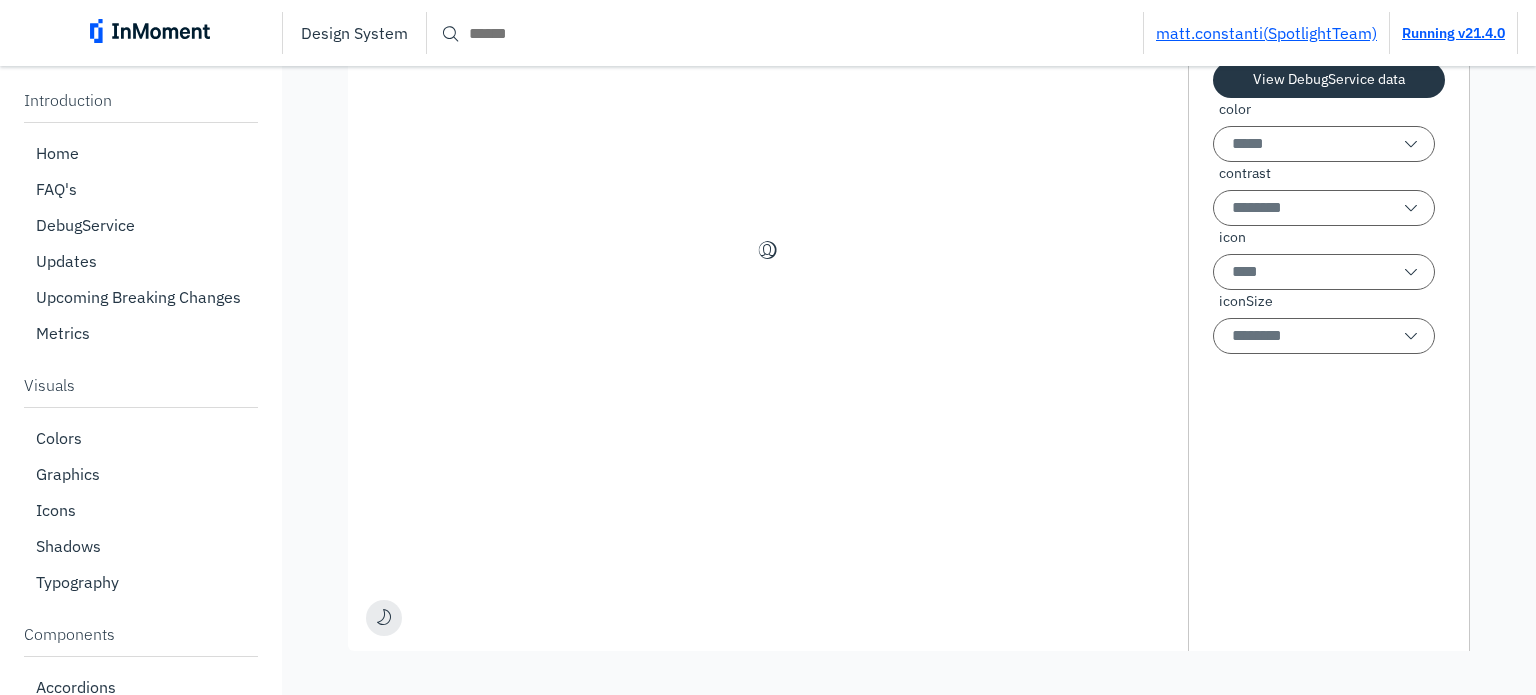 scroll, scrollTop: 11474, scrollLeft: 0, axis: vertical 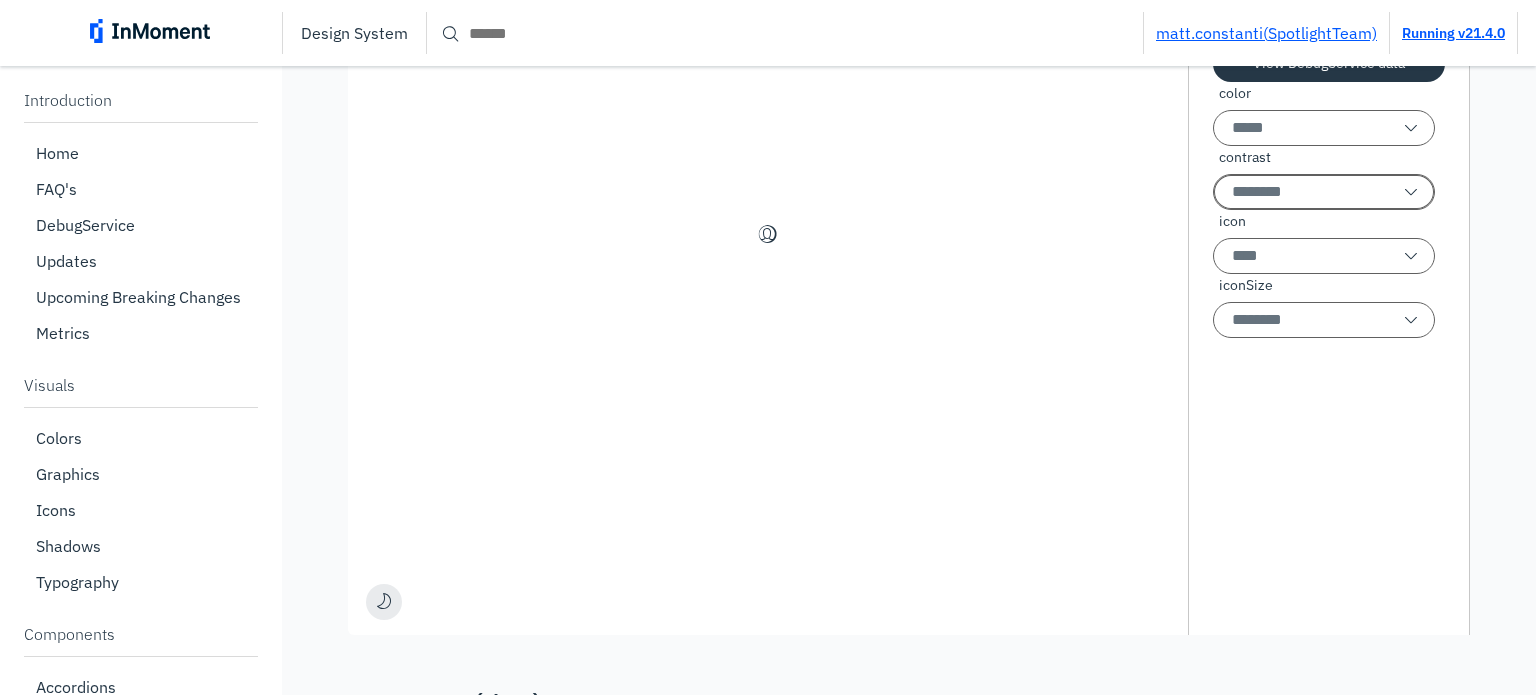 click on "contrast" at bounding box center (1324, 192) 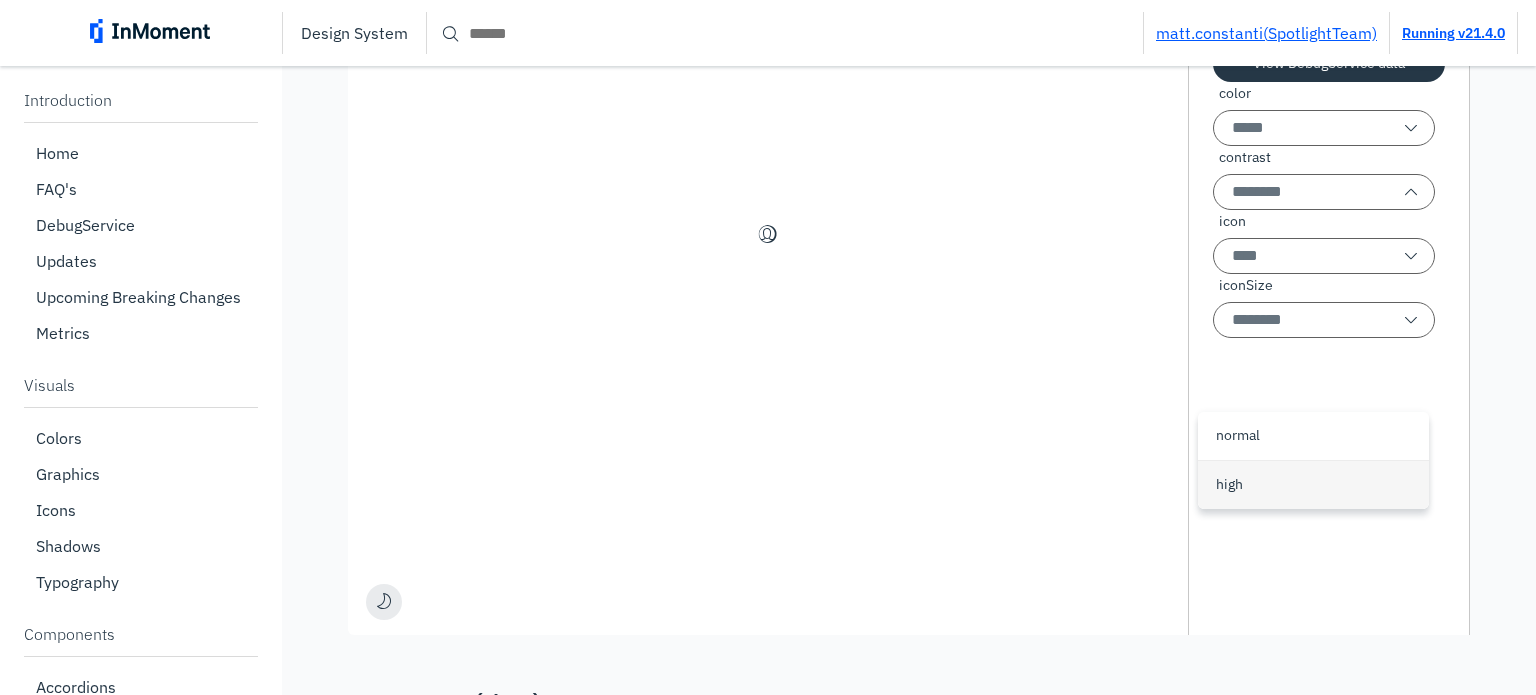 click on "high" at bounding box center [1229, 484] 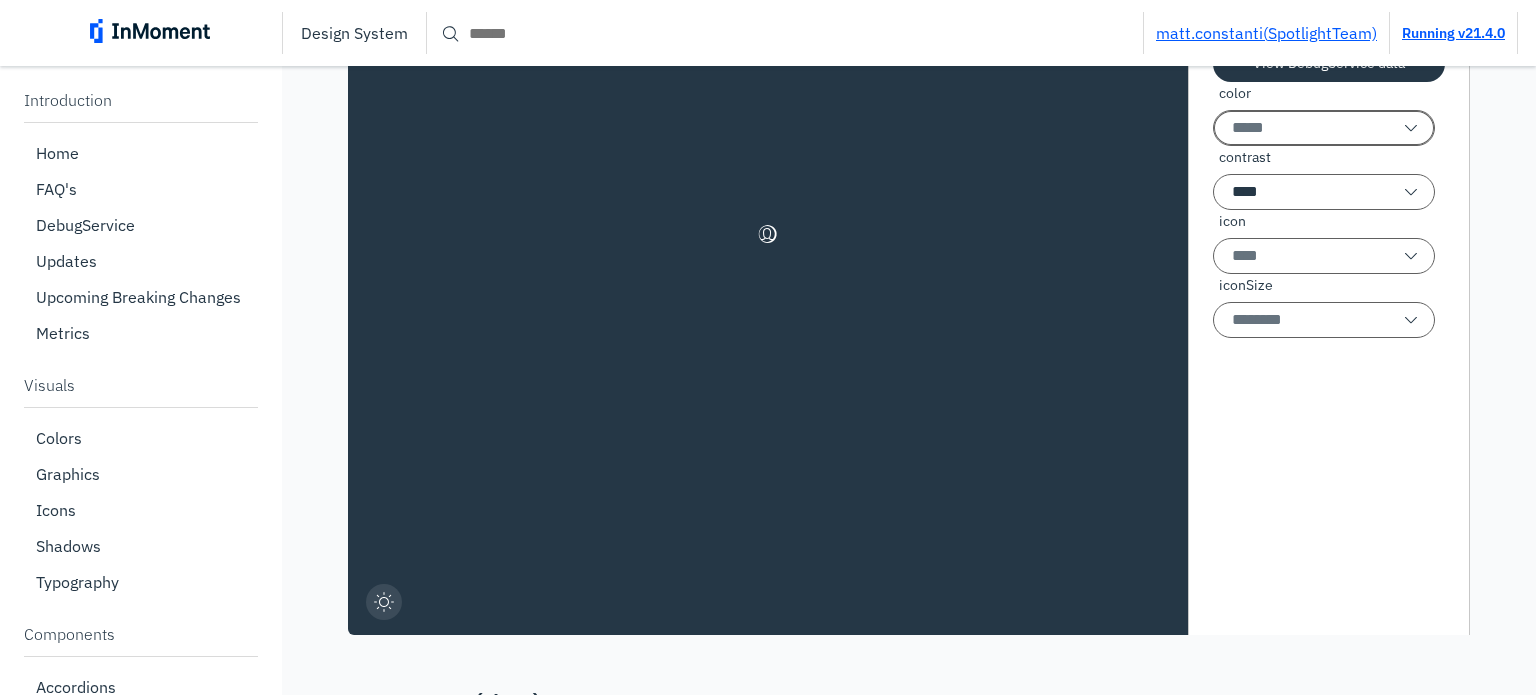 click on "color" at bounding box center [1324, 128] 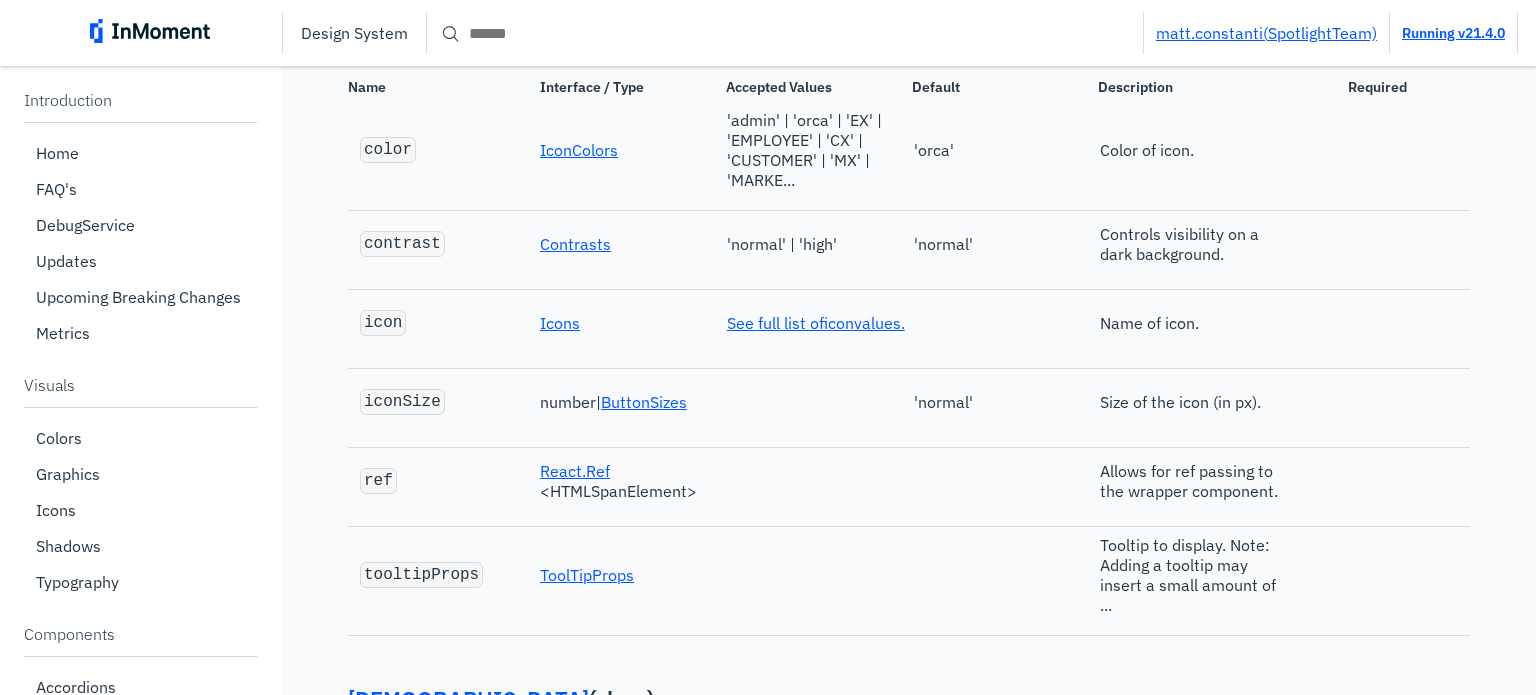 scroll, scrollTop: 12174, scrollLeft: 0, axis: vertical 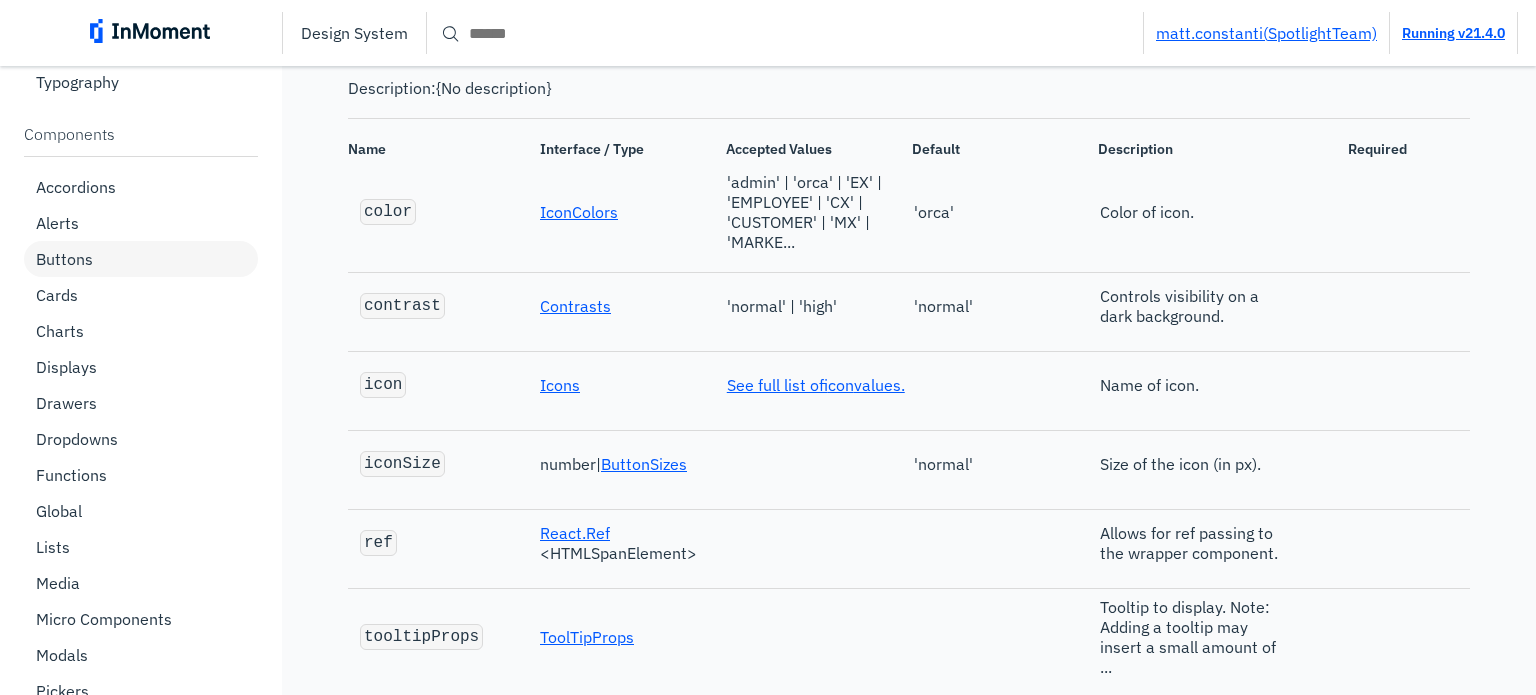 click on "Buttons" at bounding box center [64, 259] 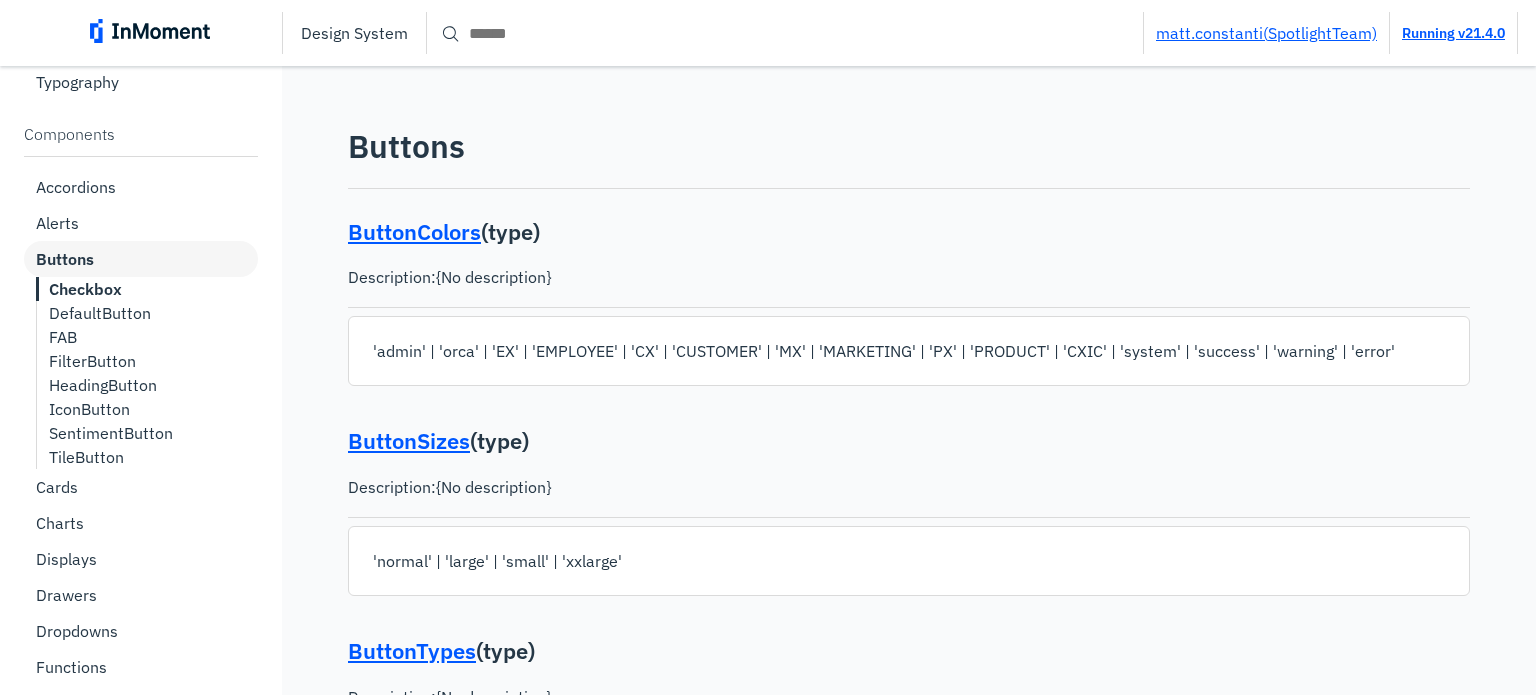 click on "IconButton" at bounding box center (89, 409) 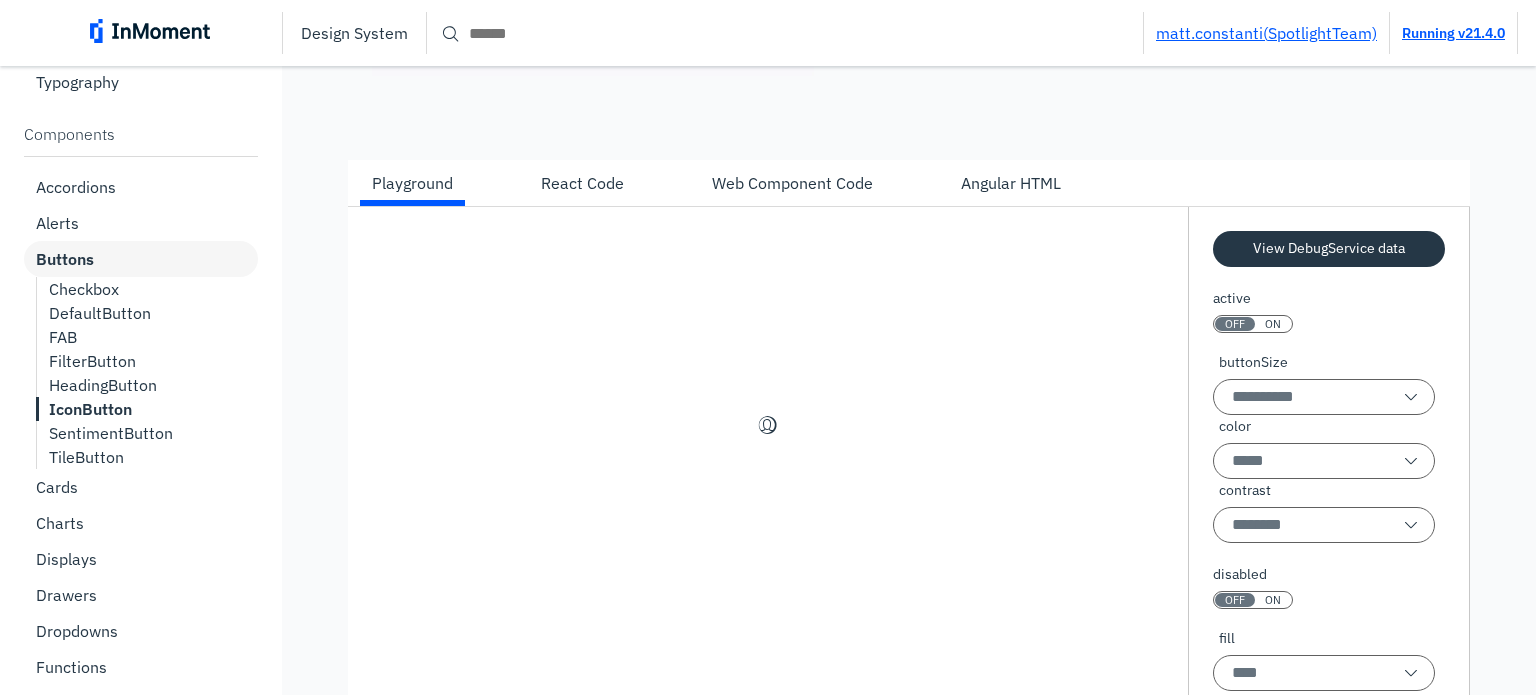 scroll, scrollTop: 19116, scrollLeft: 0, axis: vertical 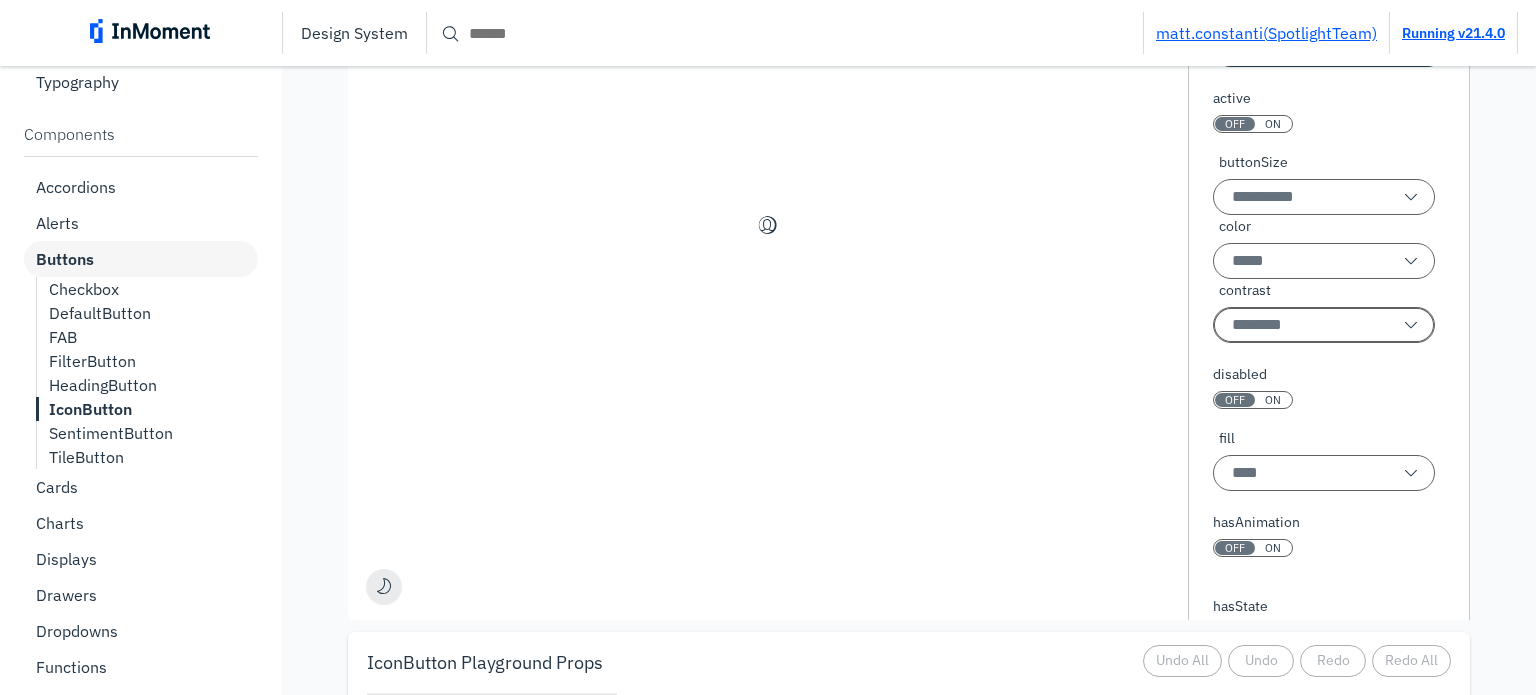 click on "contrast" at bounding box center (1324, 325) 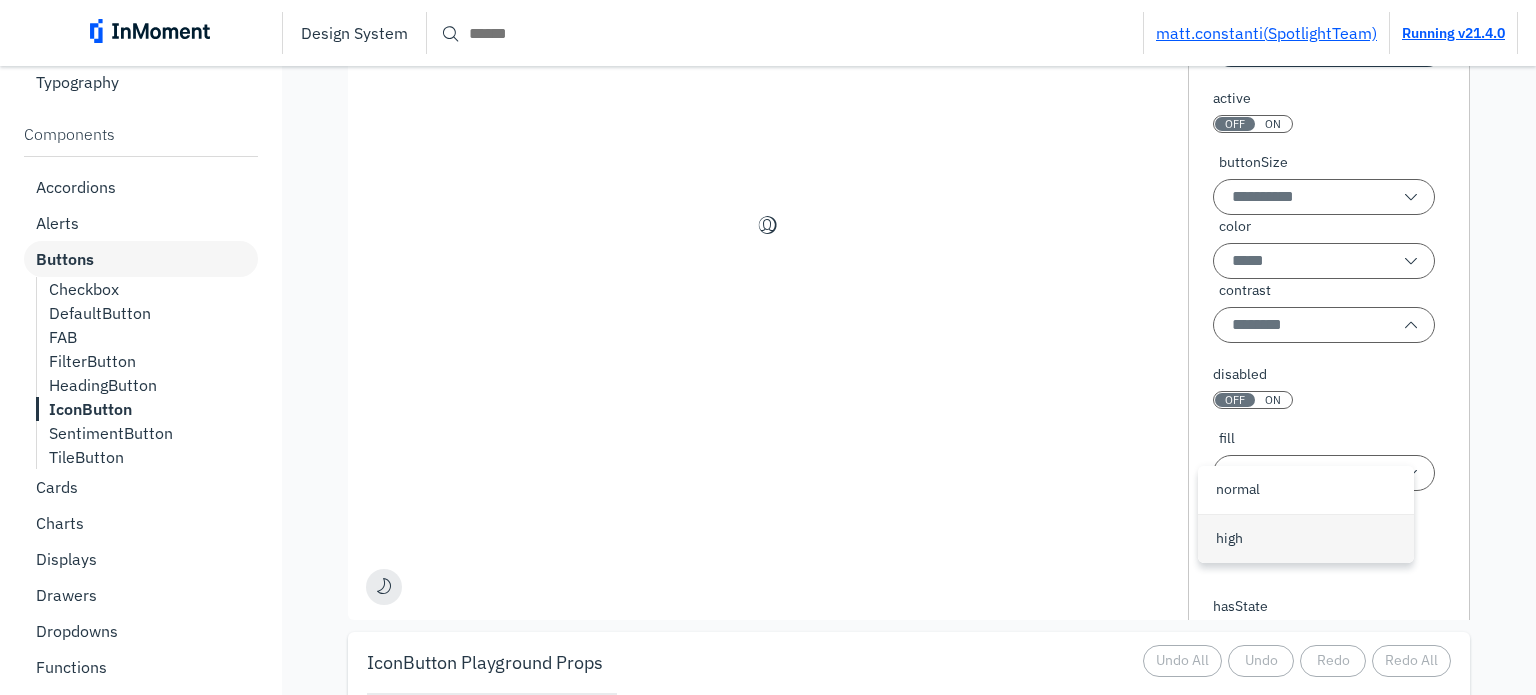 click on "high" at bounding box center [1229, 538] 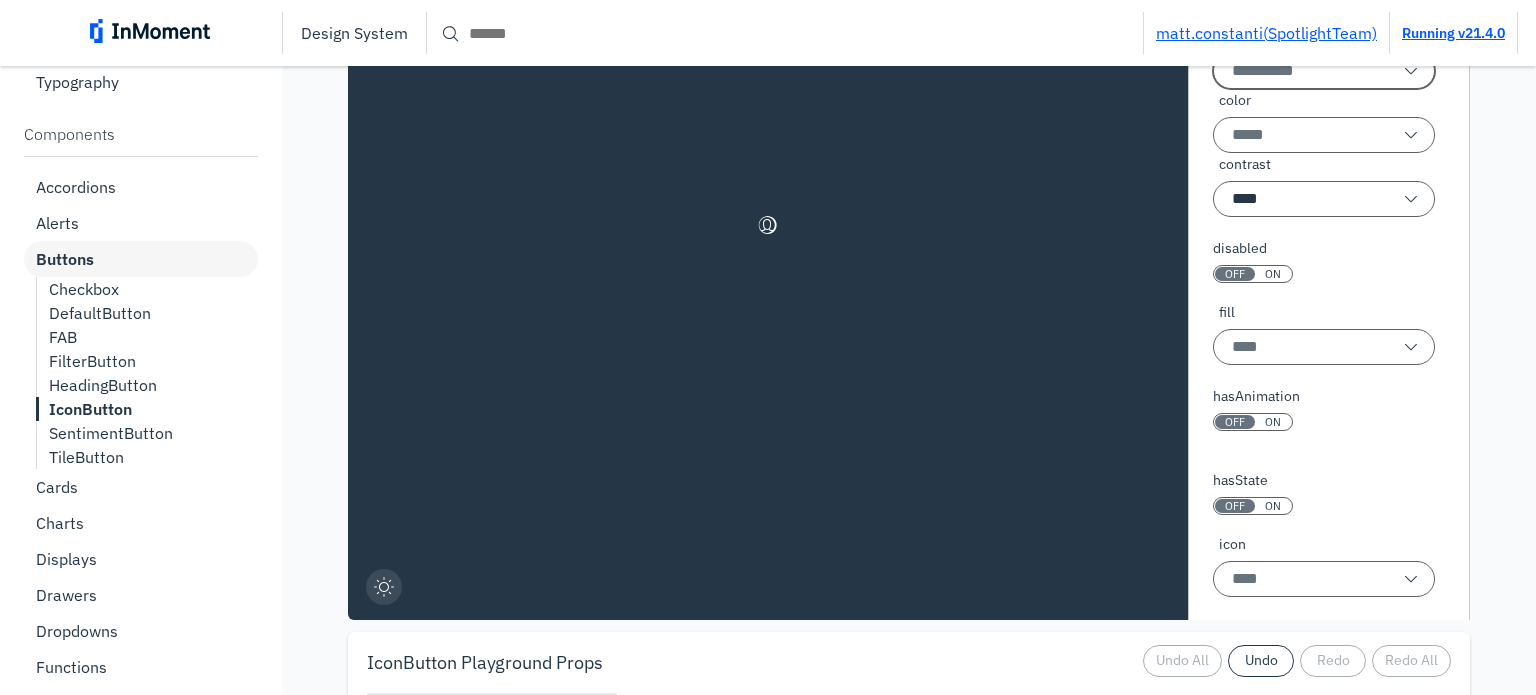 scroll, scrollTop: 0, scrollLeft: 0, axis: both 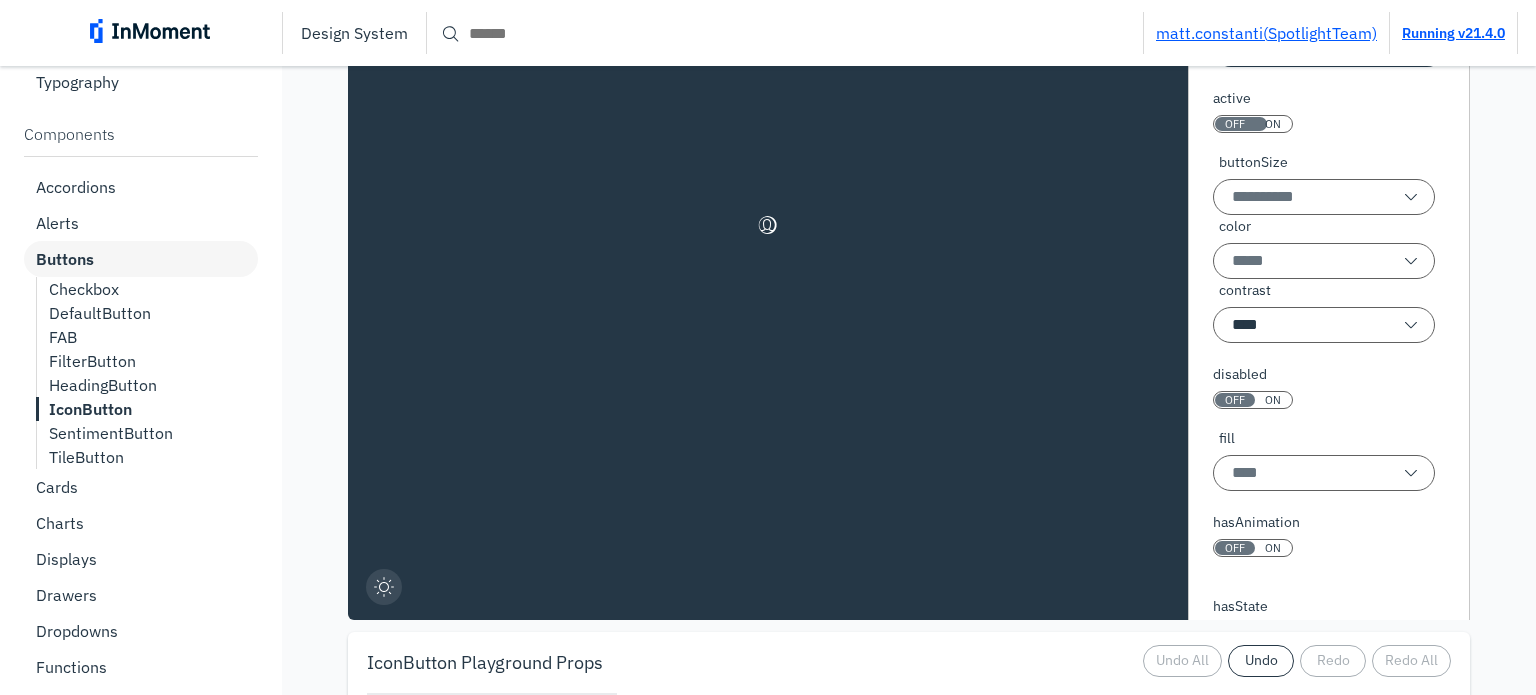click on "ON" at bounding box center [1273, 124] 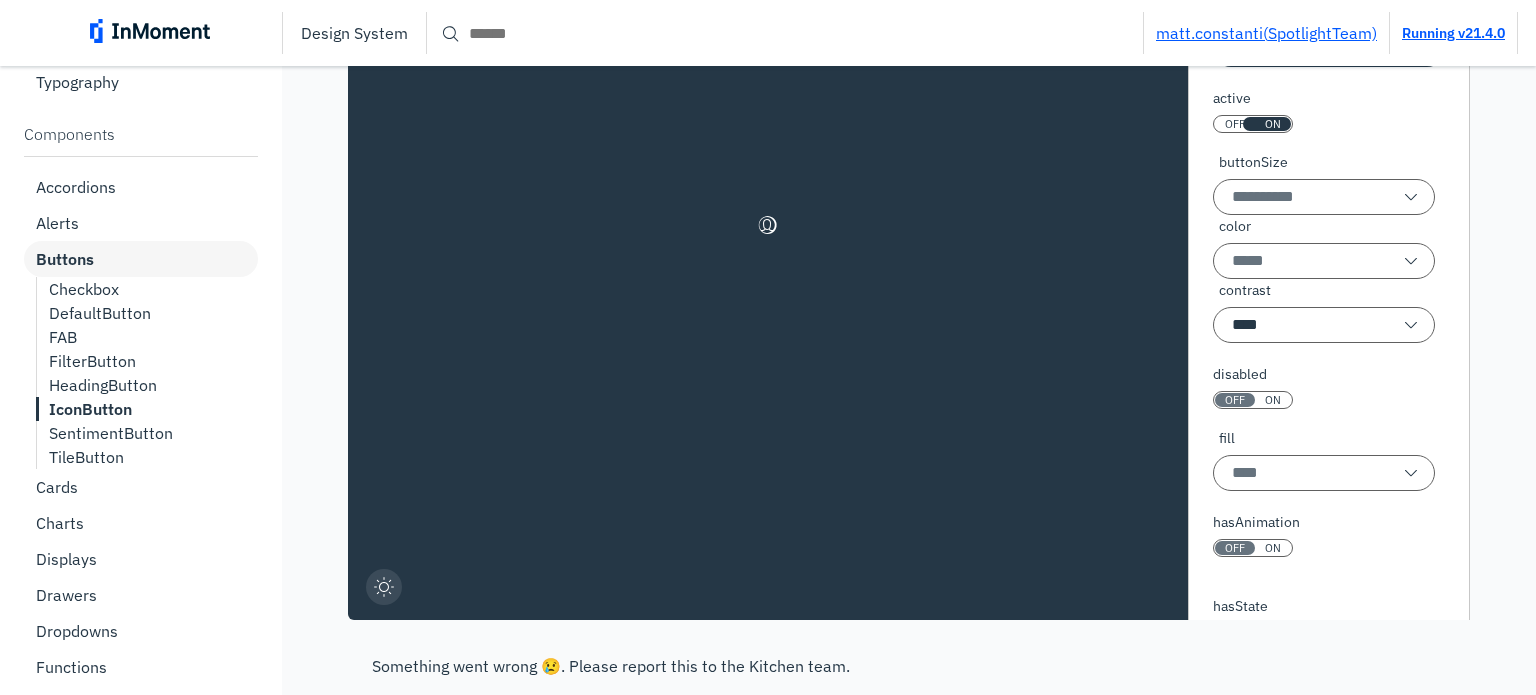 click on "ON" at bounding box center (1273, 124) 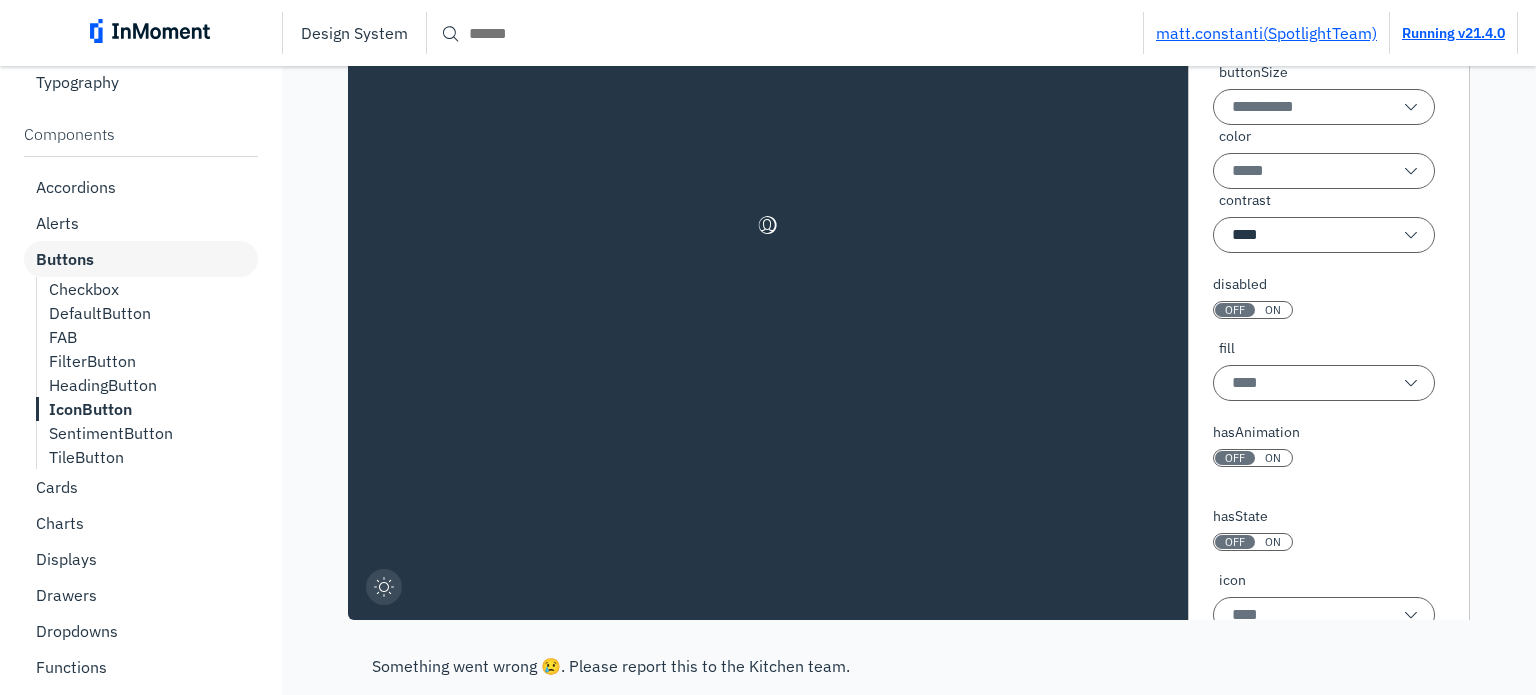 scroll, scrollTop: 126, scrollLeft: 0, axis: vertical 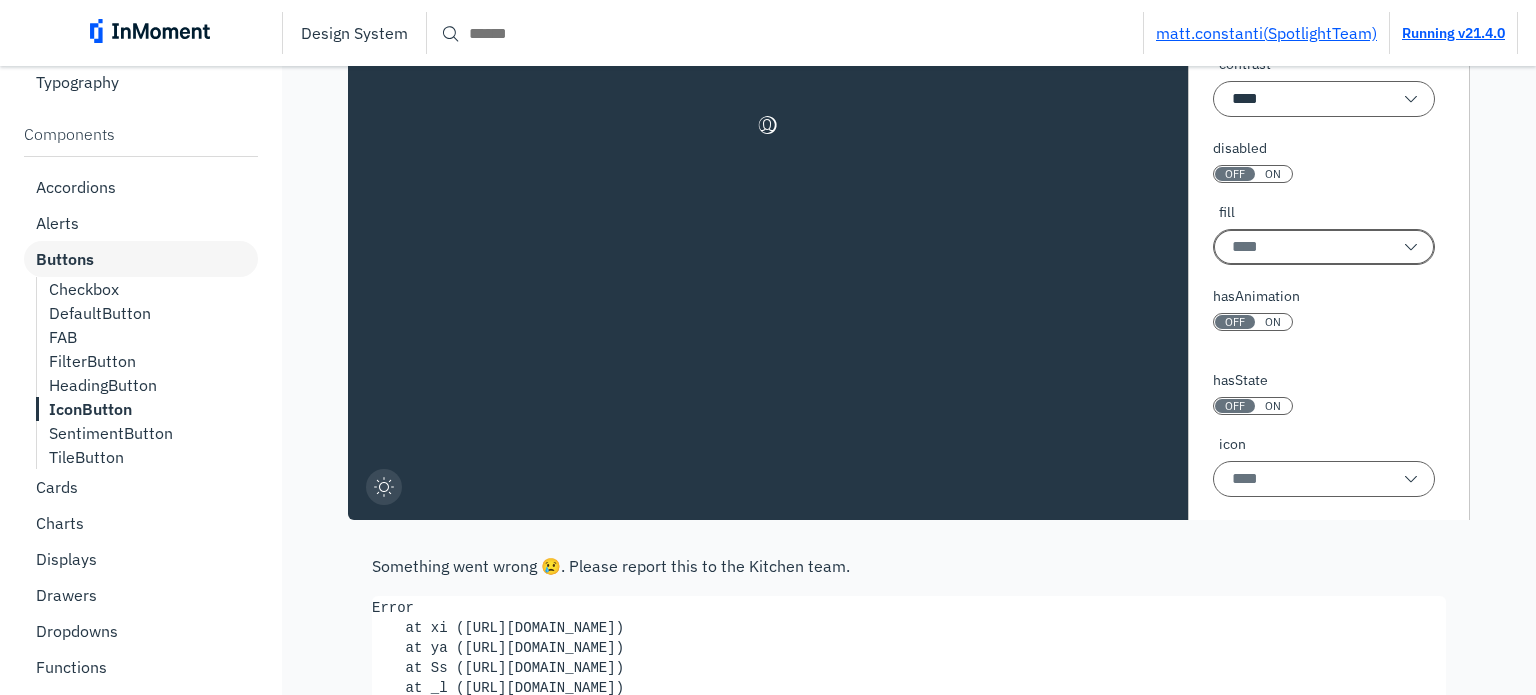 click on "fill" at bounding box center (1324, 247) 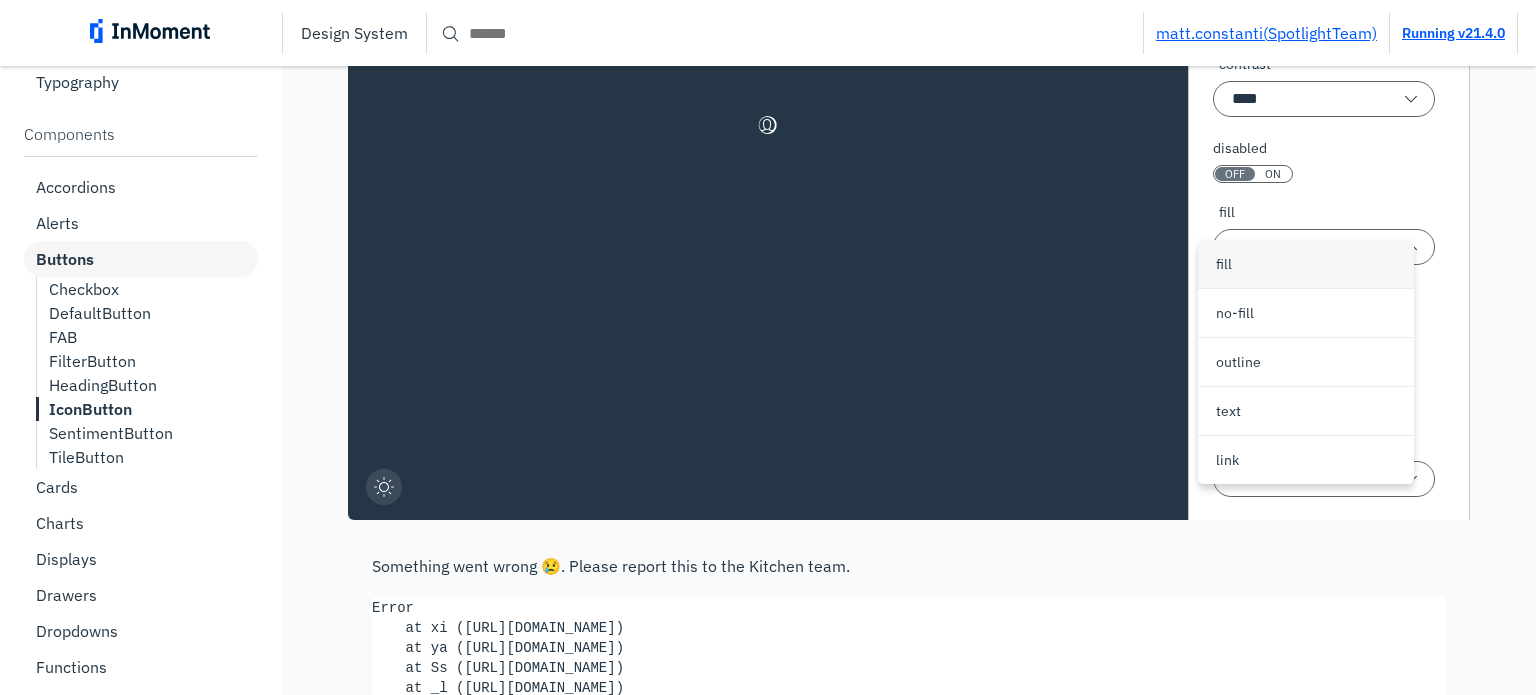 click on "fill" at bounding box center (1233, 264) 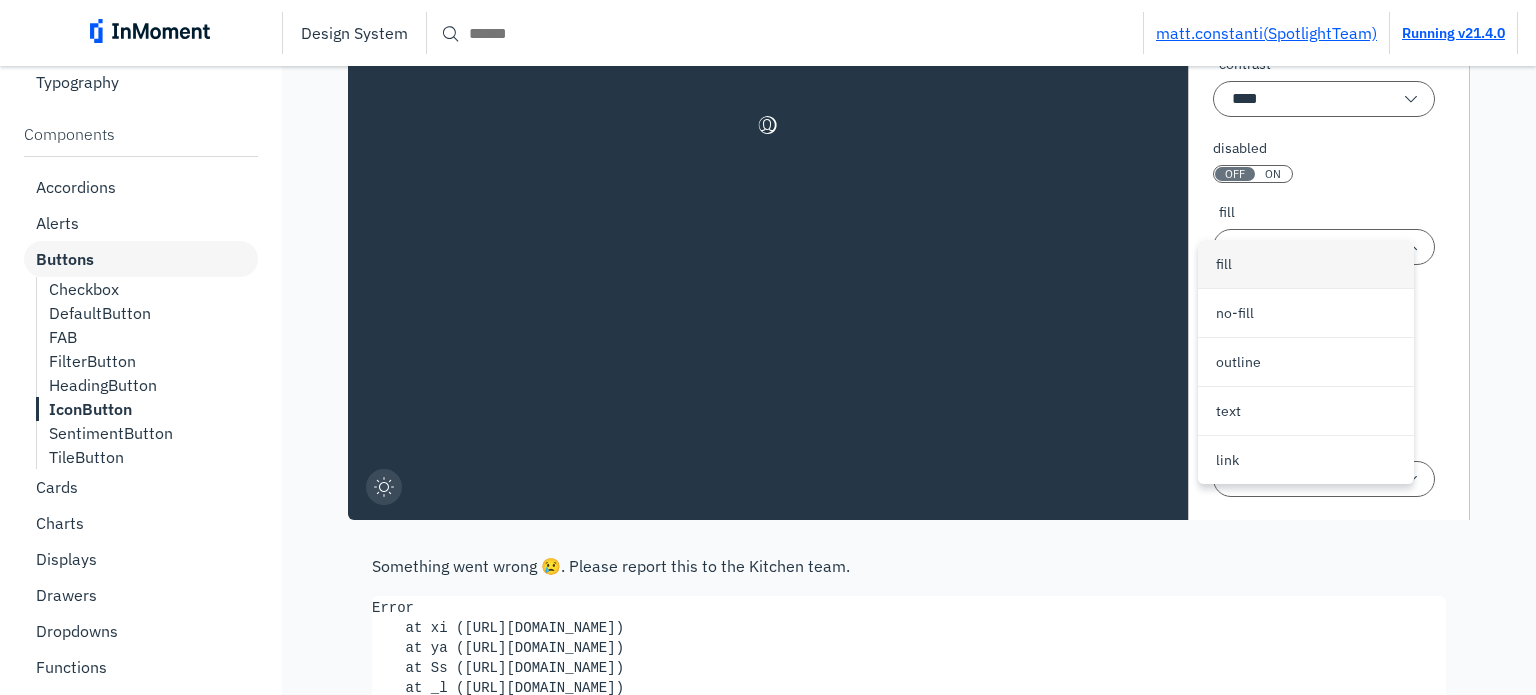 type on "****" 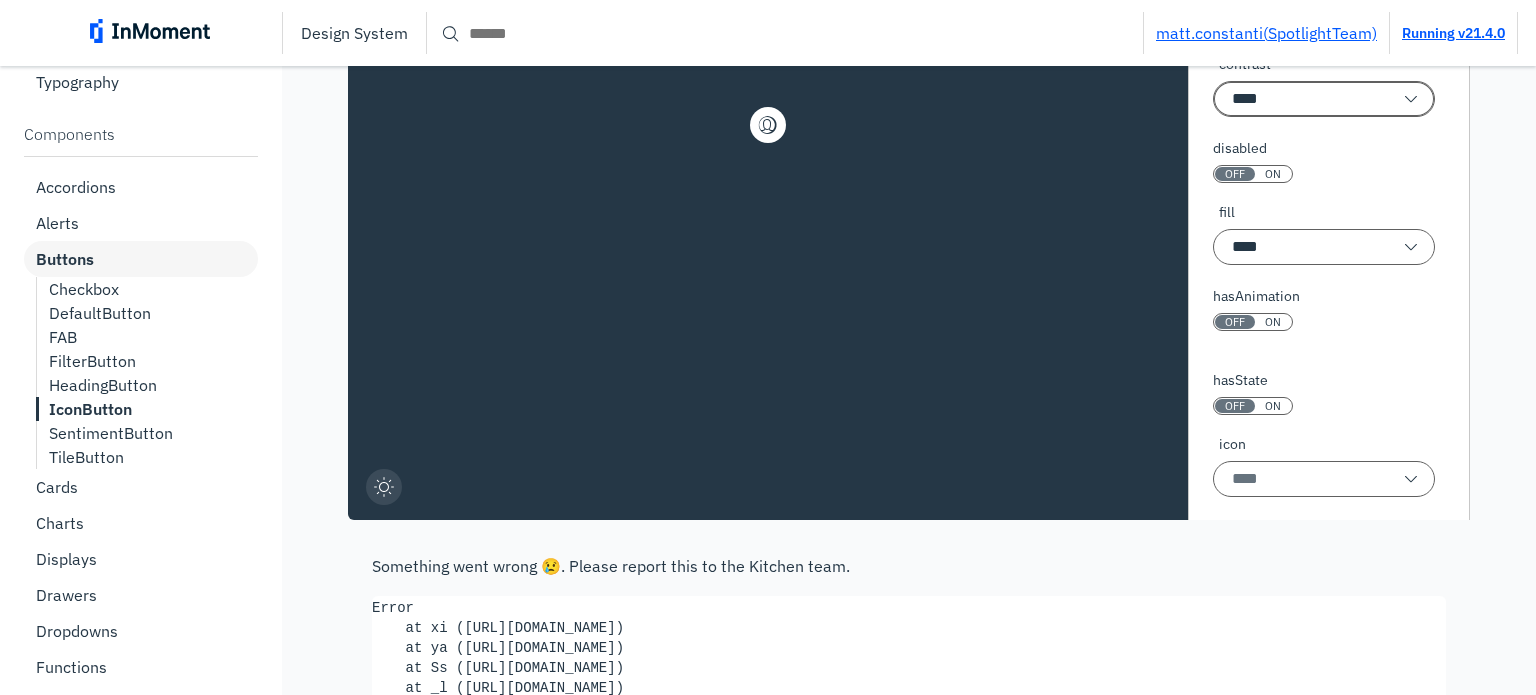 click on "****" at bounding box center [1324, 99] 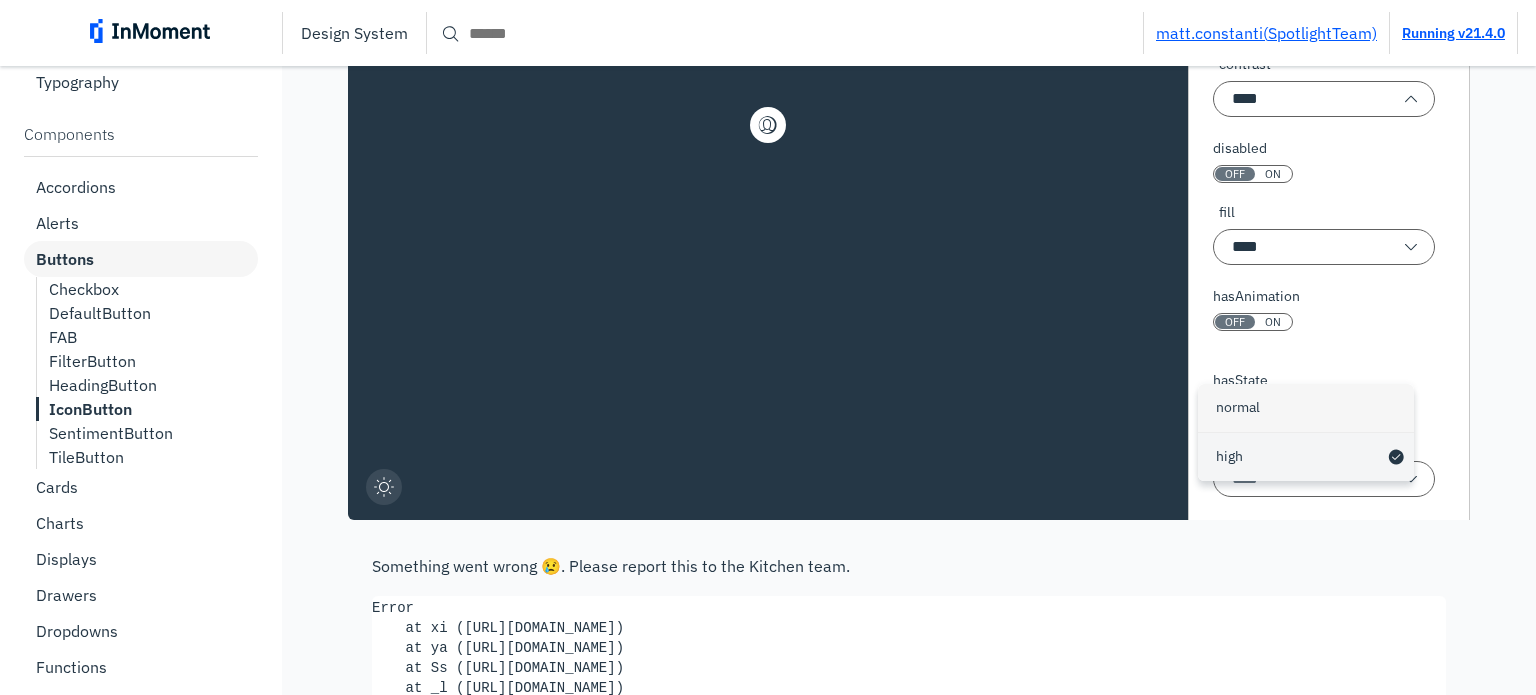 click on "normal" at bounding box center [1238, 407] 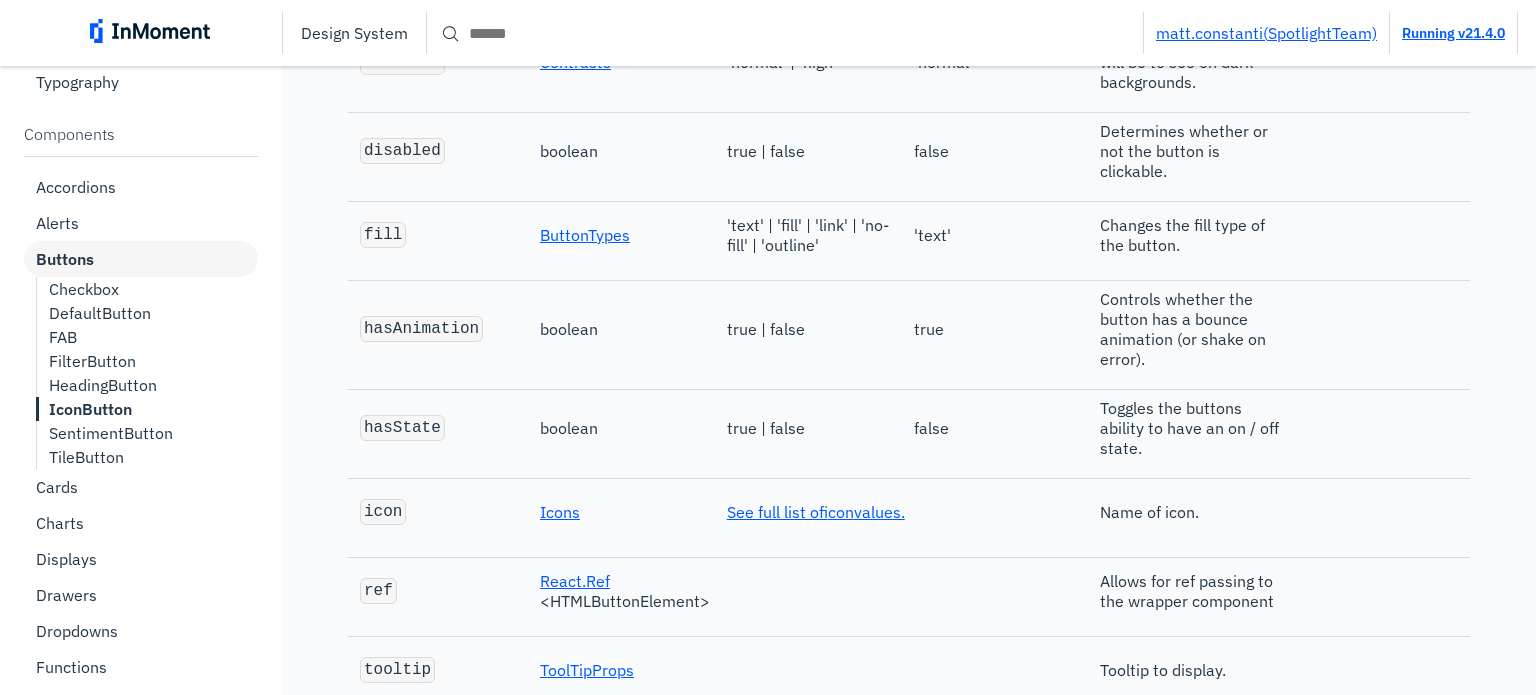scroll, scrollTop: 20516, scrollLeft: 0, axis: vertical 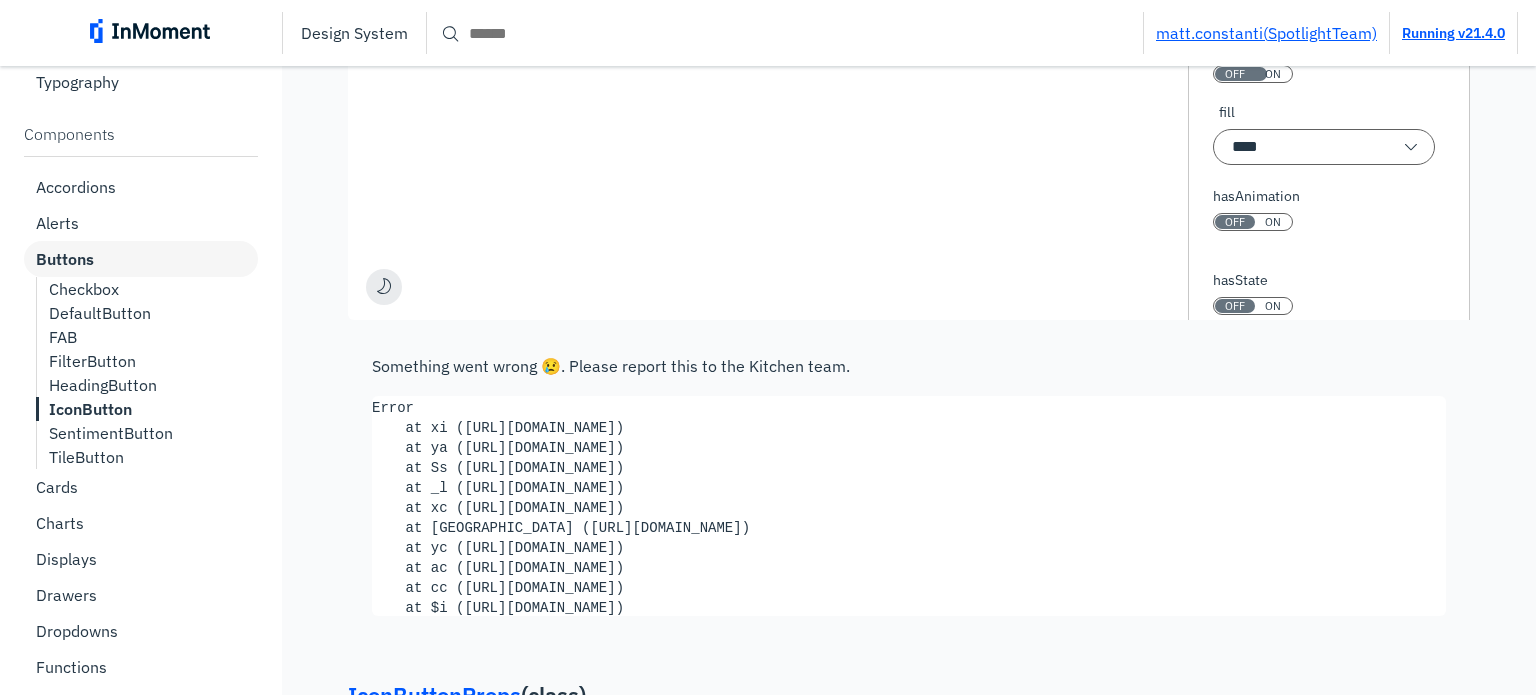 click on "OFF ON" at bounding box center [1253, 74] 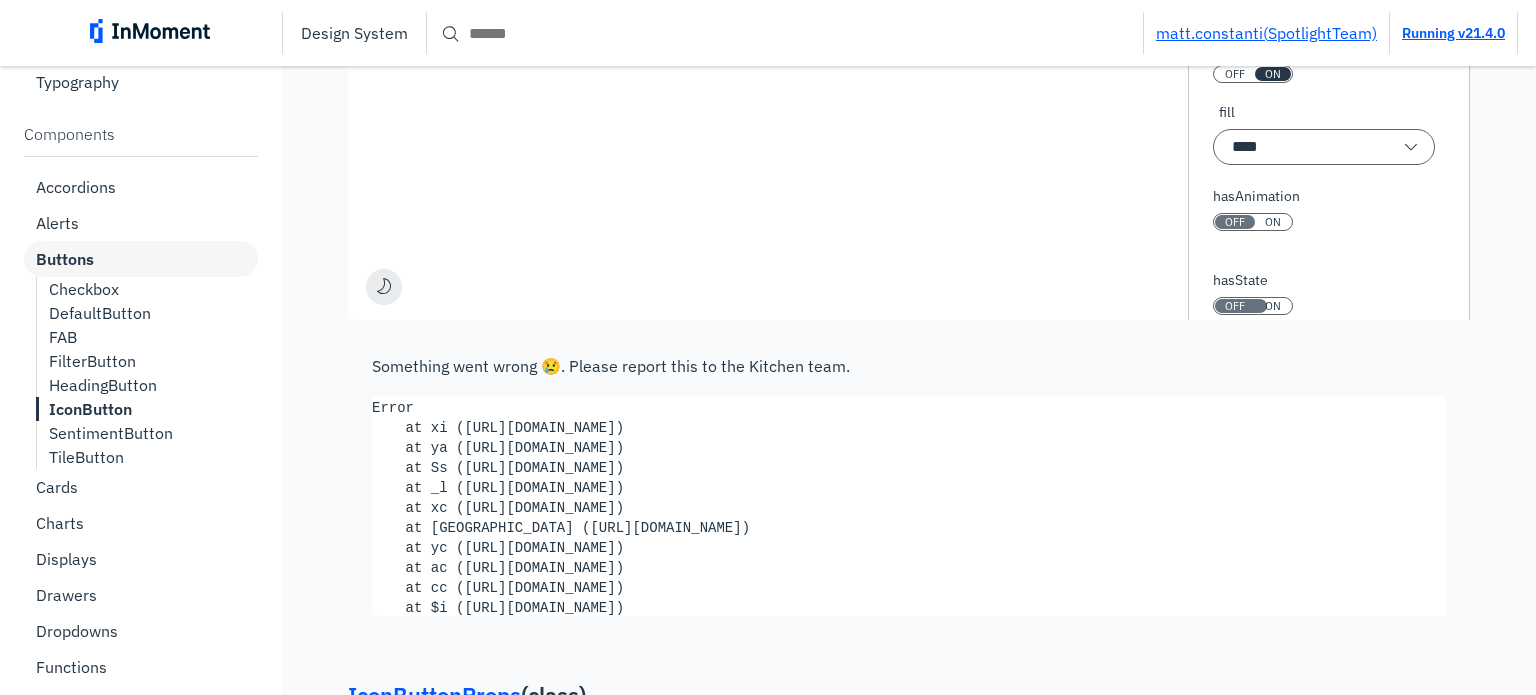 click on "OFF" at bounding box center (1235, 306) 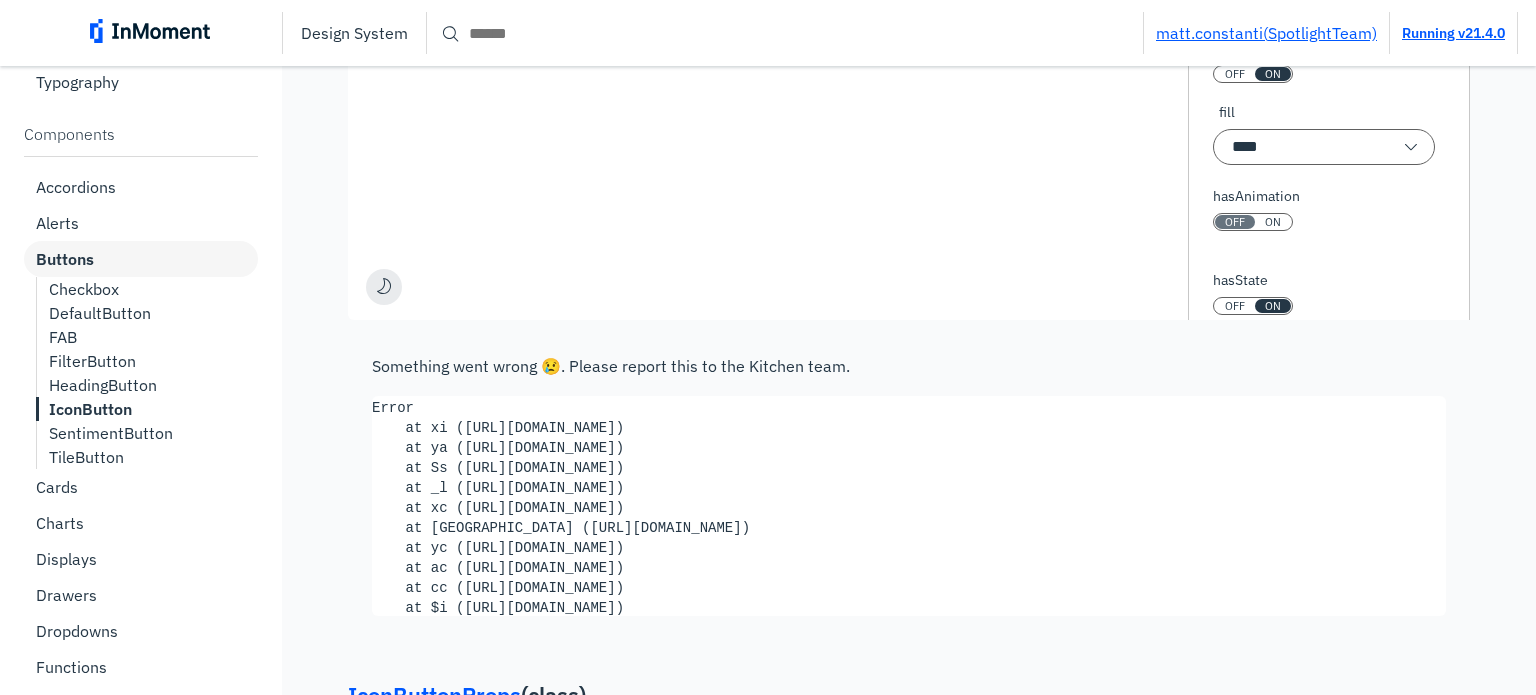 click on "OFF" at bounding box center (1235, 306) 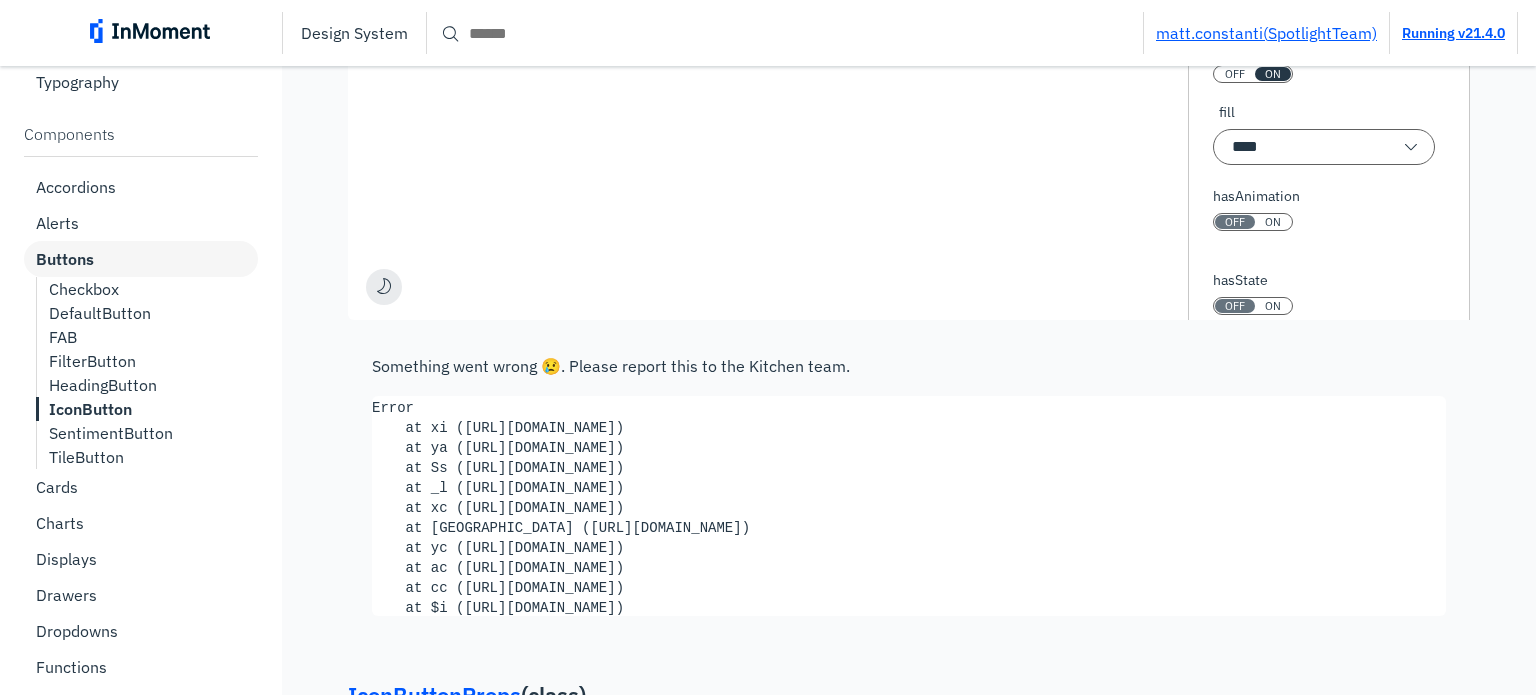 click on "OFF" at bounding box center [1235, 74] 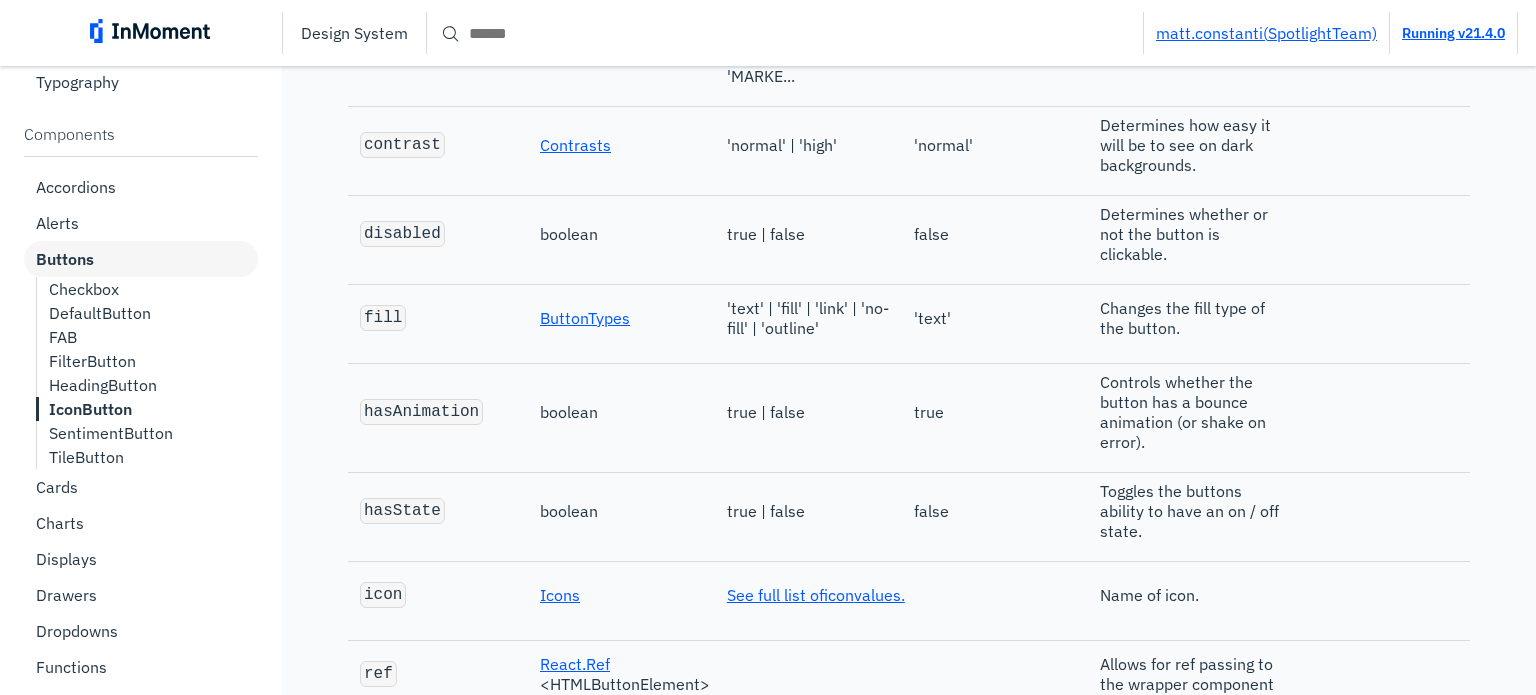 scroll, scrollTop: 20416, scrollLeft: 0, axis: vertical 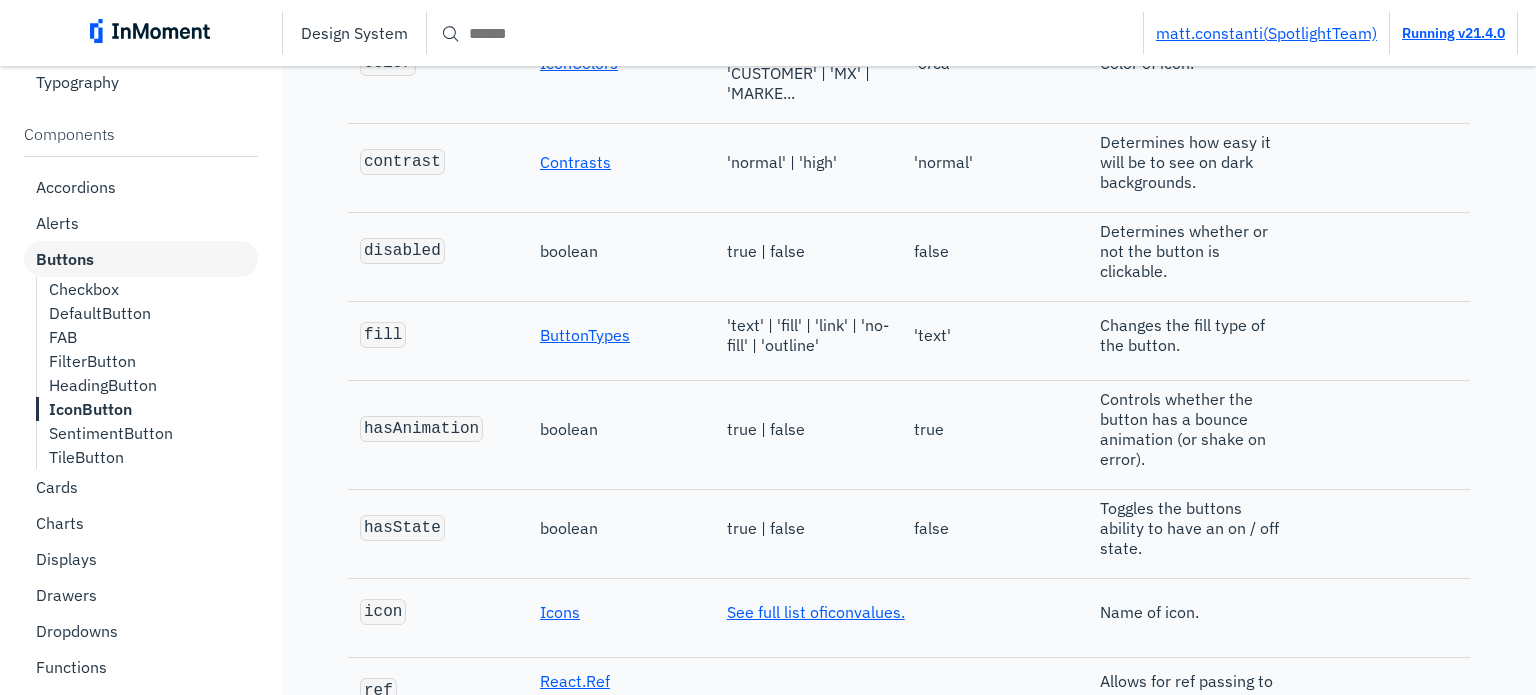 click on "ComponentSizes" at bounding box center [600, -31] 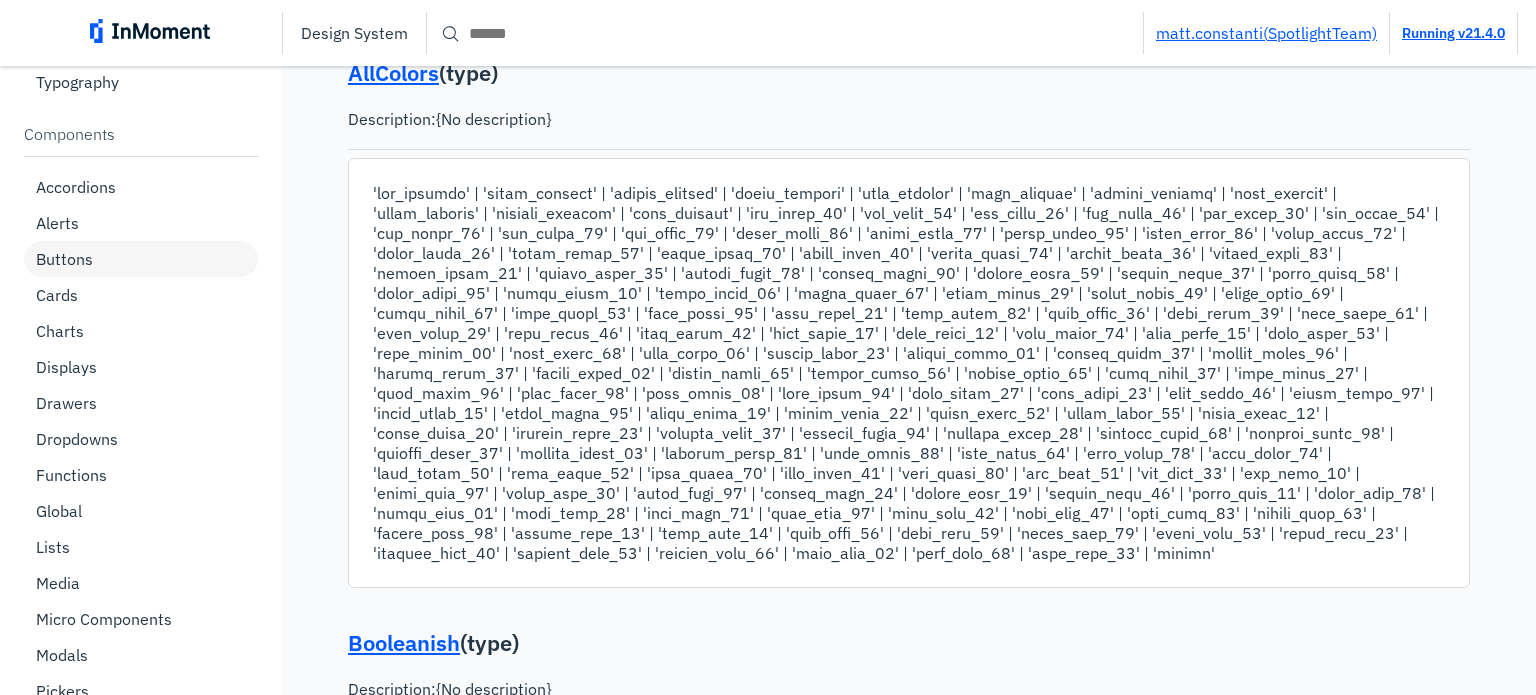 scroll, scrollTop: 700, scrollLeft: 0, axis: vertical 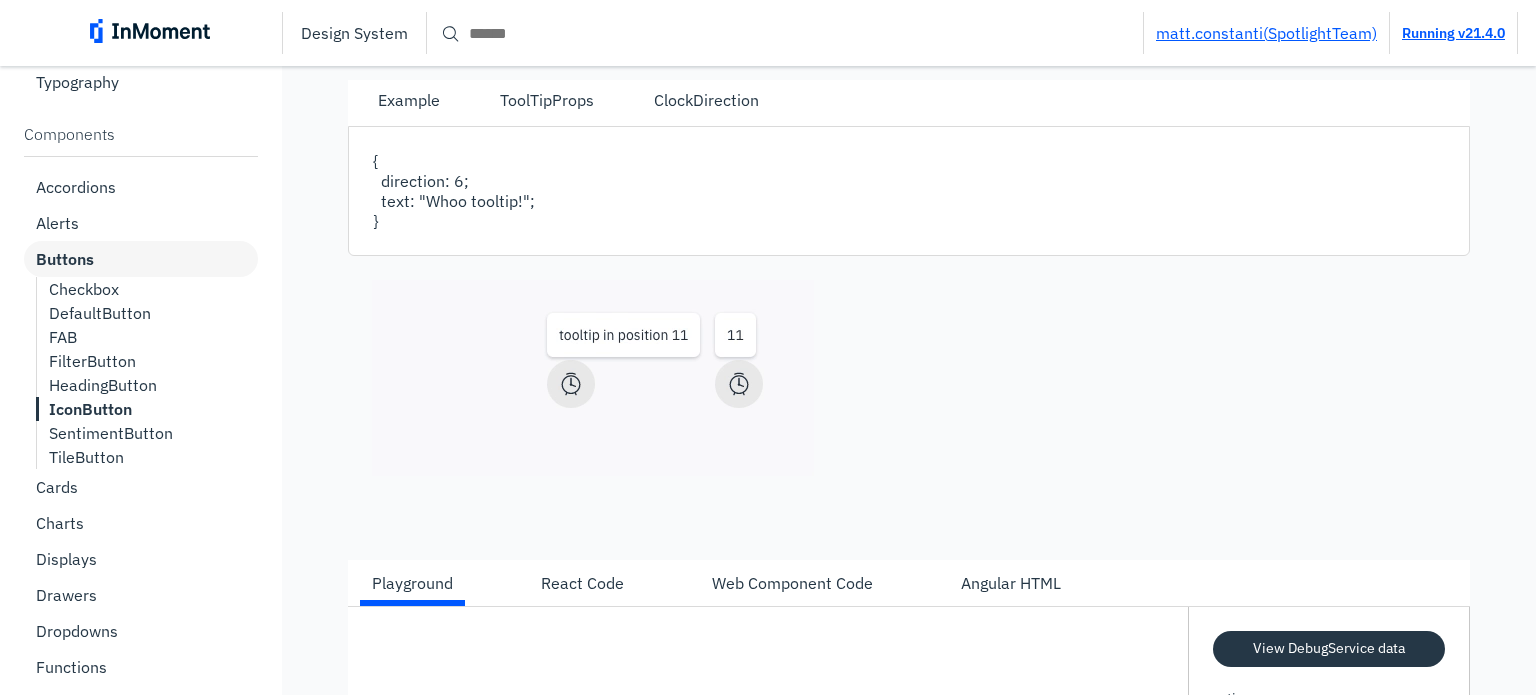click on "IconButton" at bounding box center (90, 409) 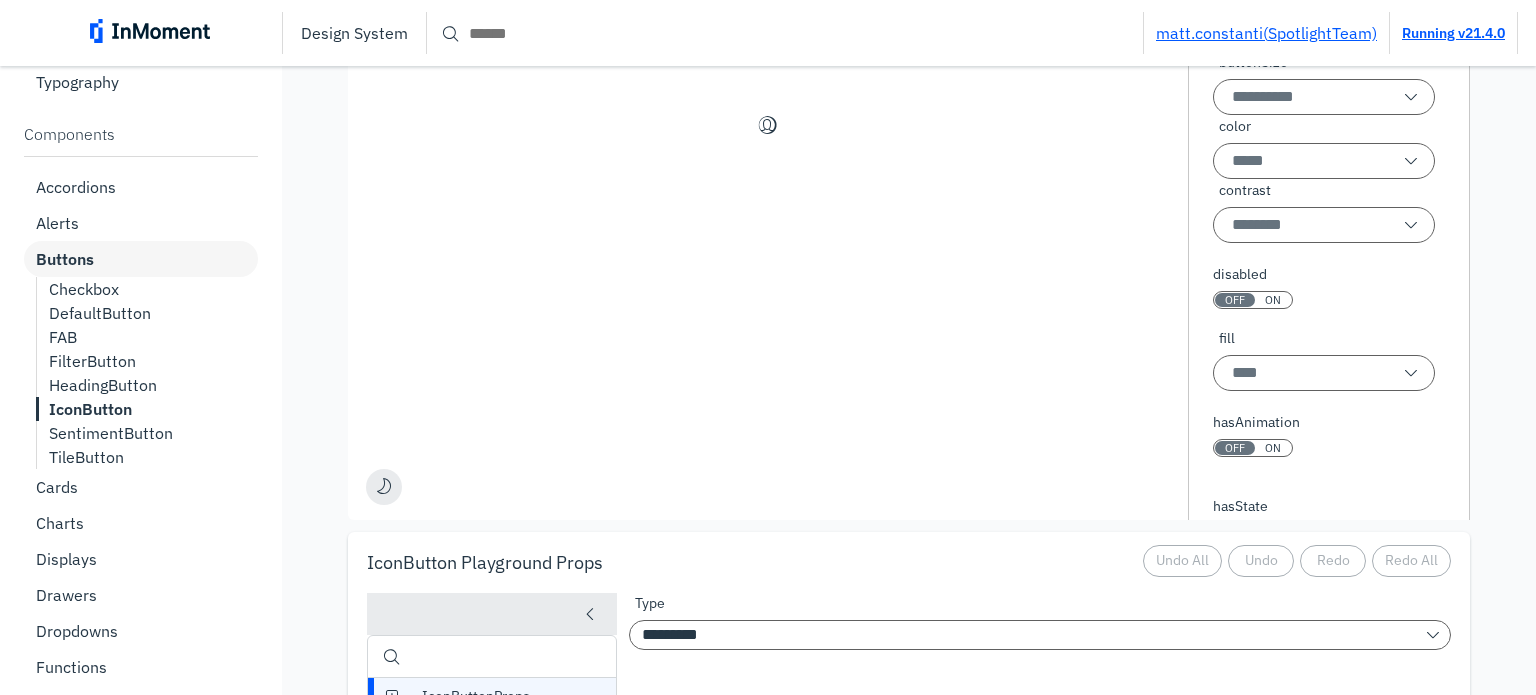 scroll, scrollTop: 19316, scrollLeft: 0, axis: vertical 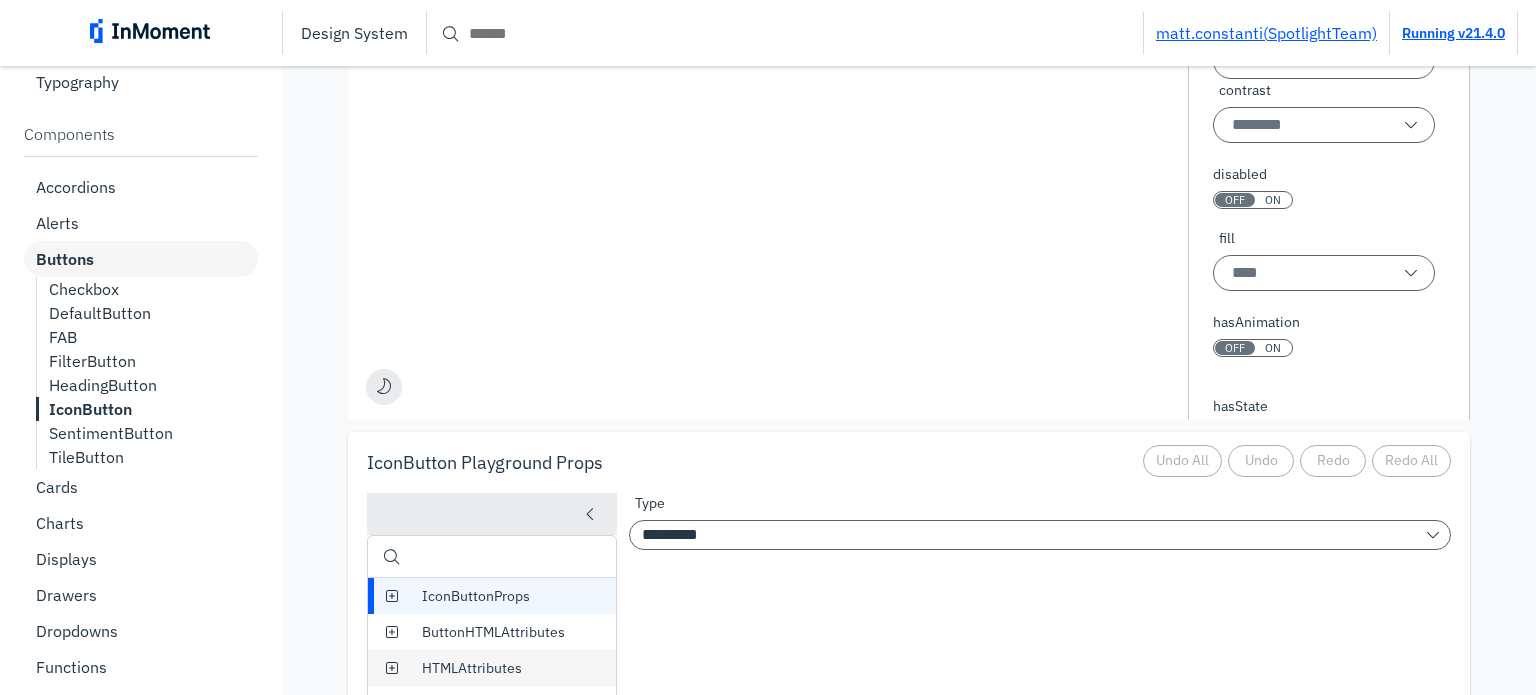 click on "buttonSize" at bounding box center (1324, -3) 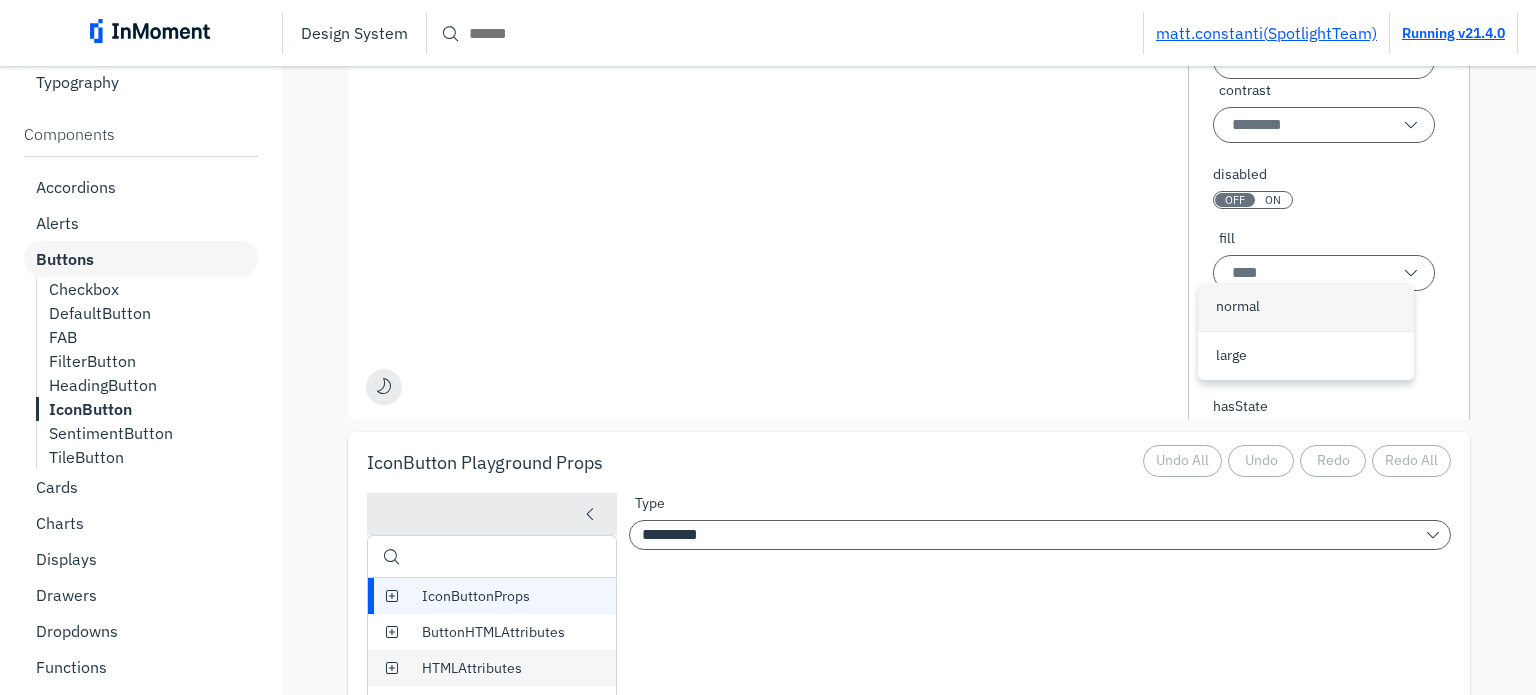 click on "normal" at bounding box center [1247, 307] 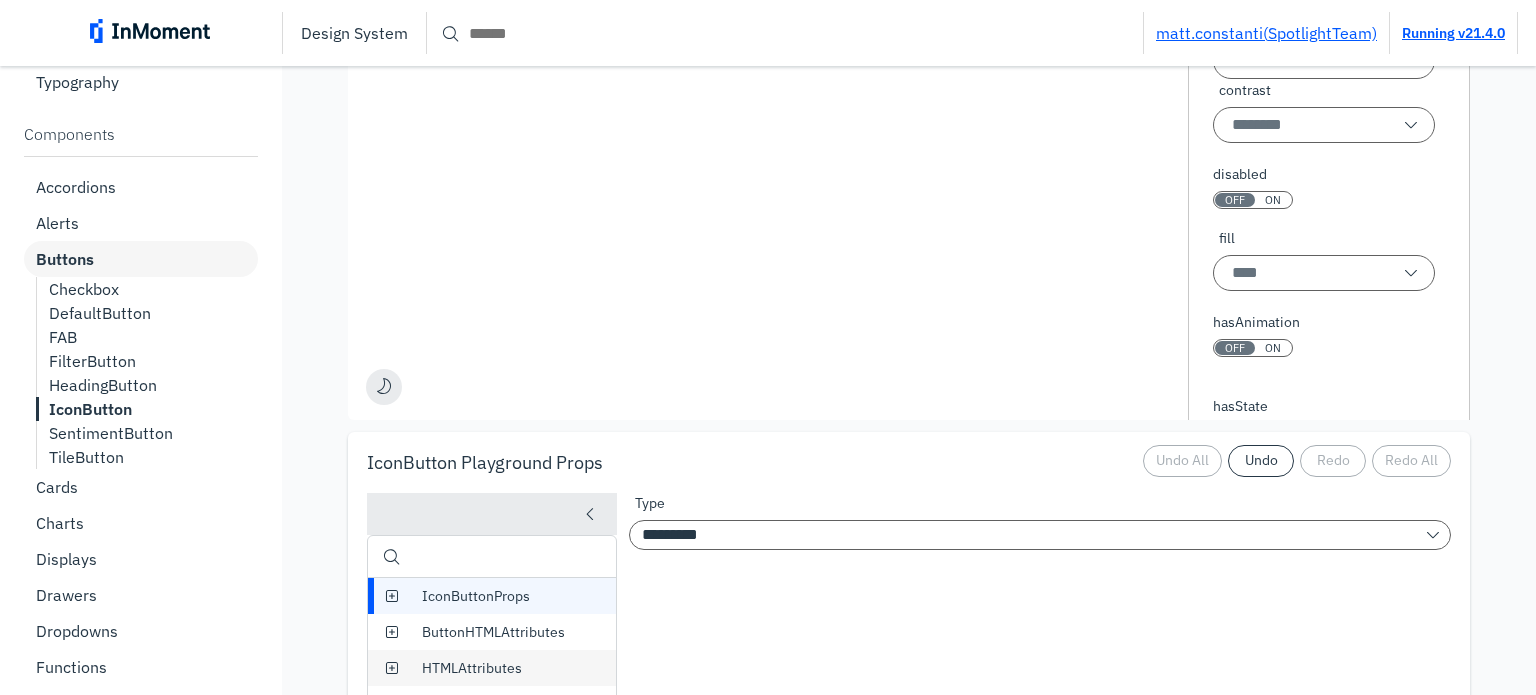 click on "******" at bounding box center [1324, -3] 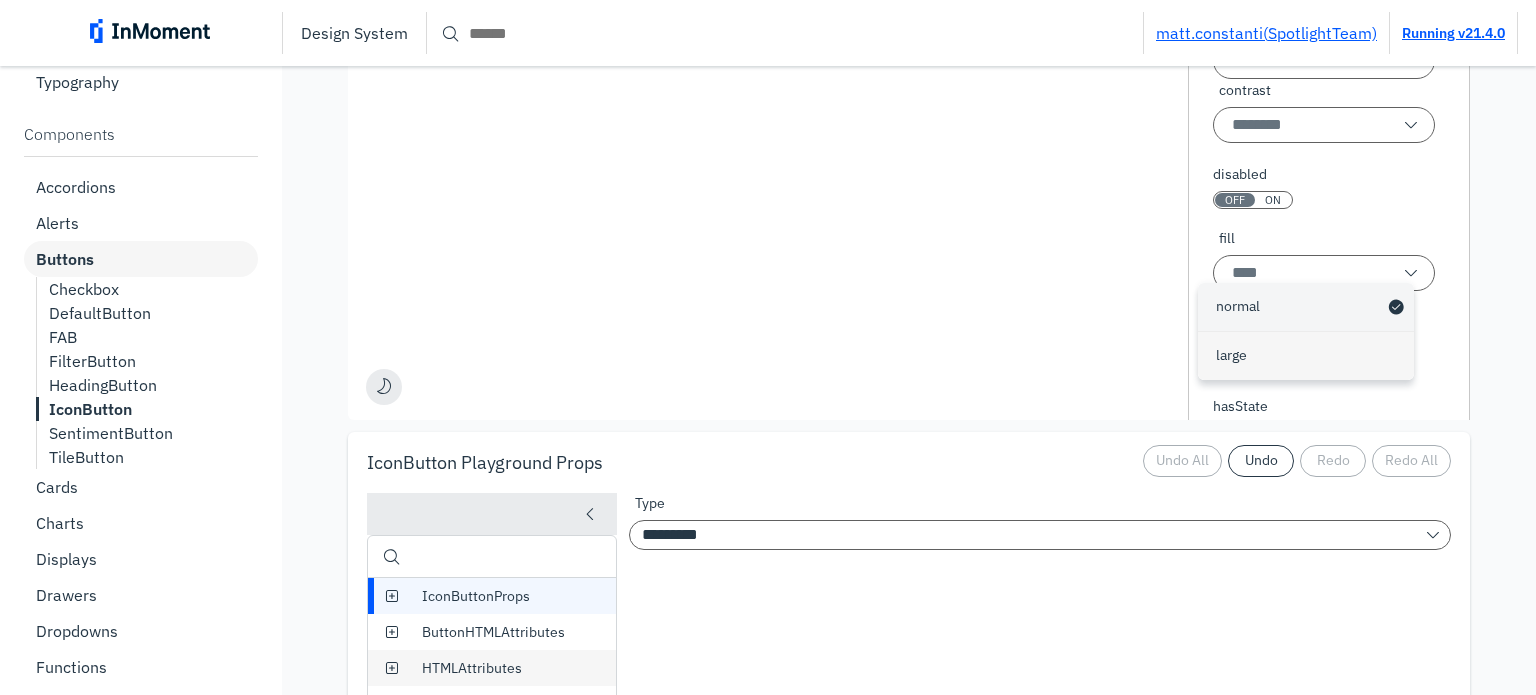 click on "large" at bounding box center (1231, 355) 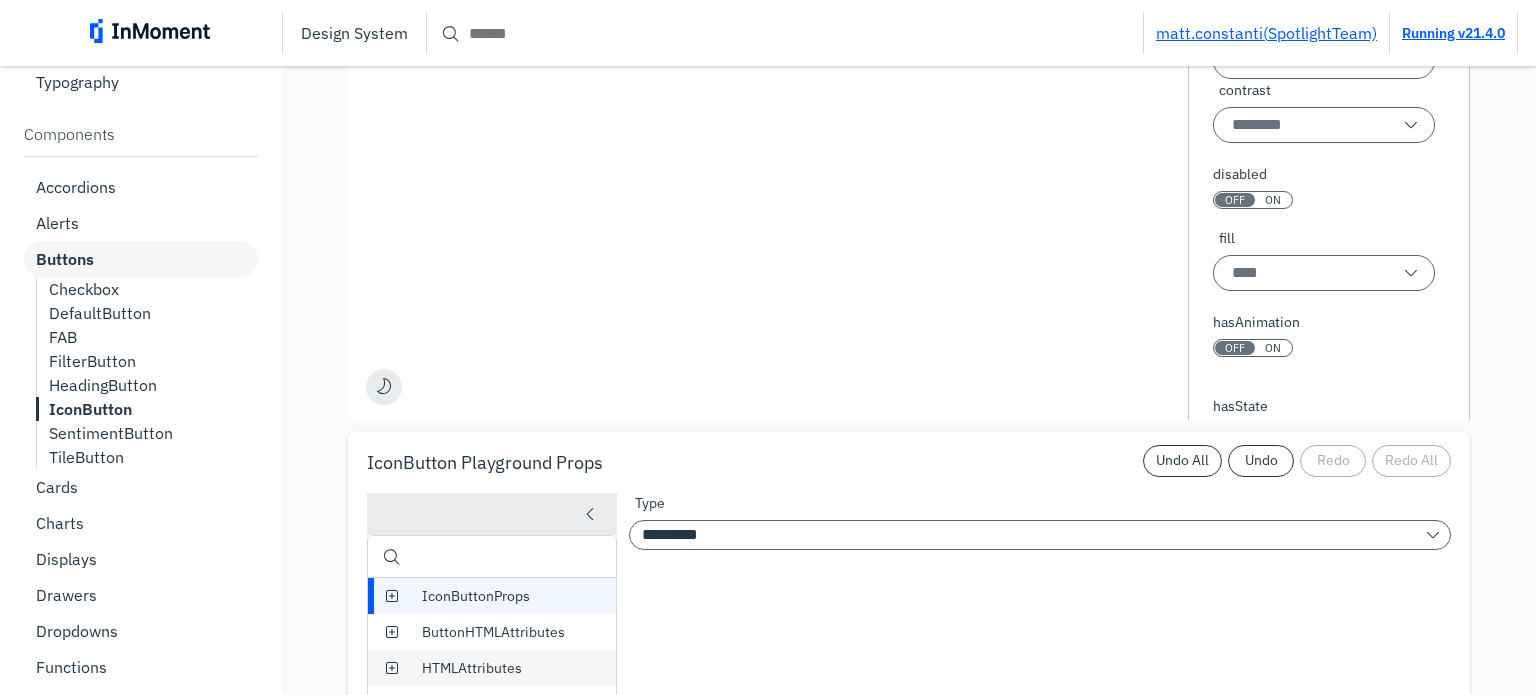 click on "IconButton" at bounding box center [90, 409] 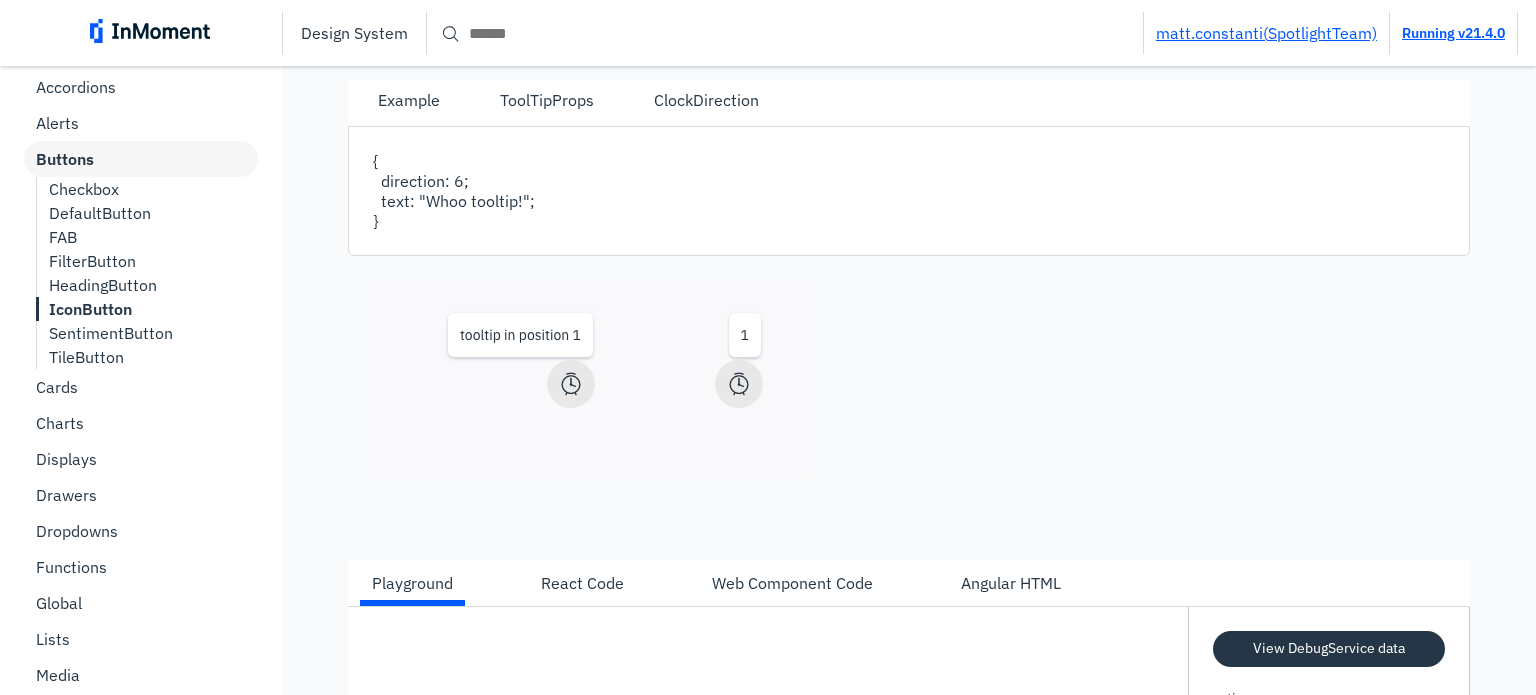 scroll, scrollTop: 500, scrollLeft: 0, axis: vertical 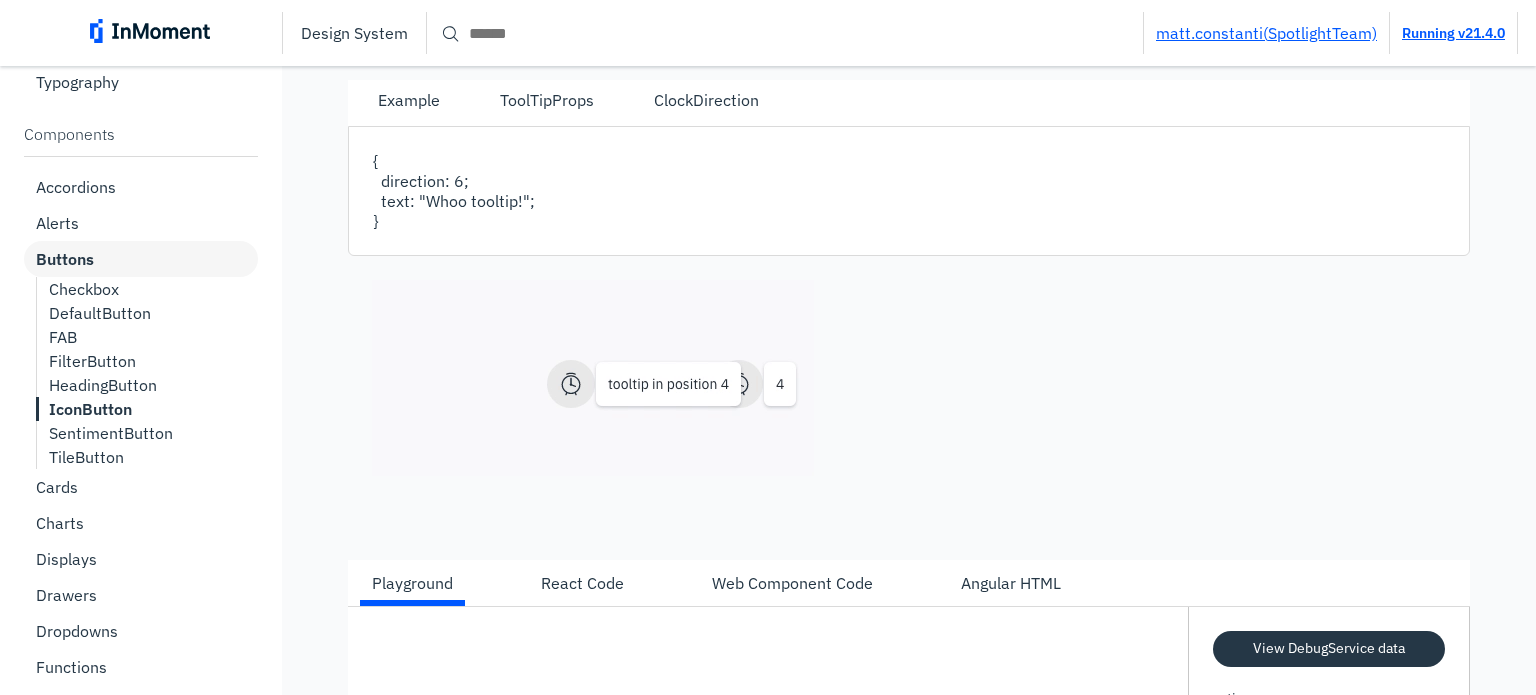 click on "FAB" at bounding box center (63, 337) 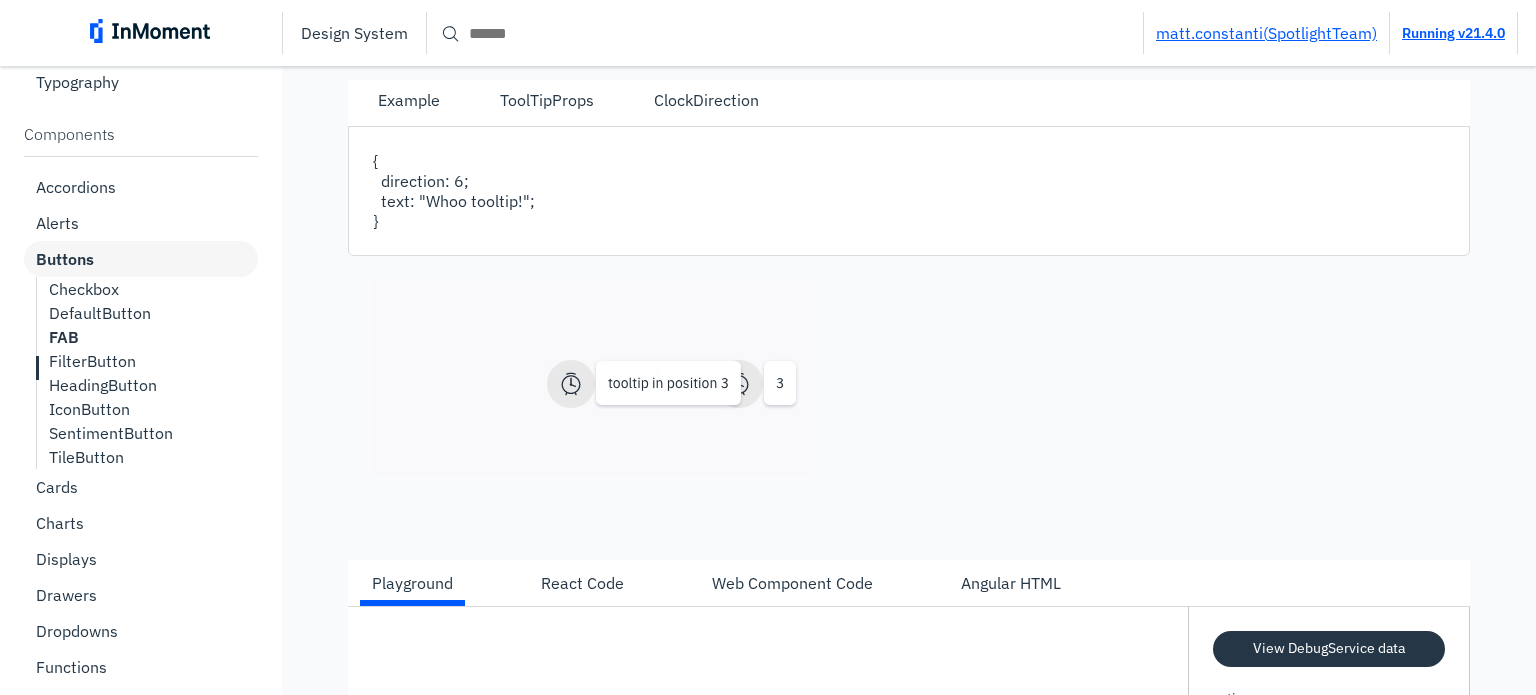 scroll, scrollTop: 11364, scrollLeft: 0, axis: vertical 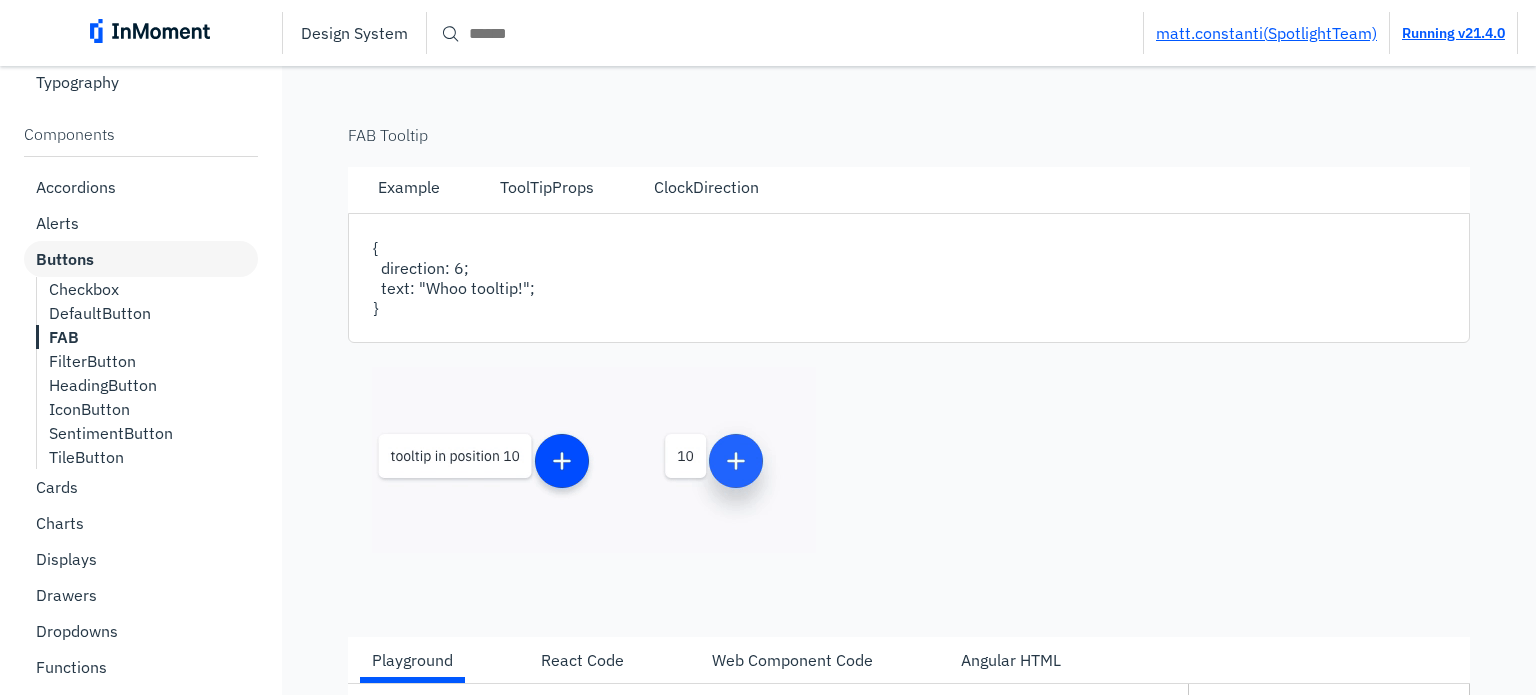 click on "IconButton" at bounding box center (147, 409) 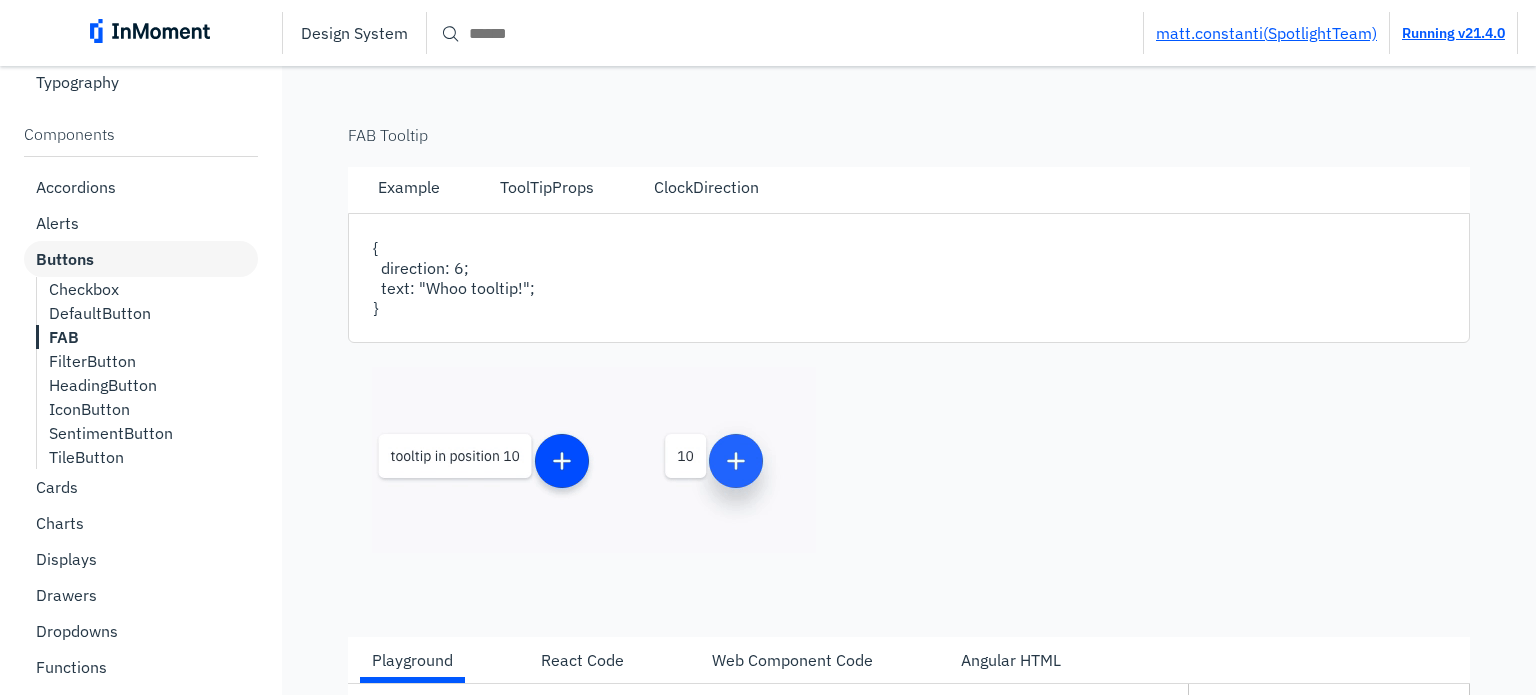 scroll, scrollTop: 18516, scrollLeft: 0, axis: vertical 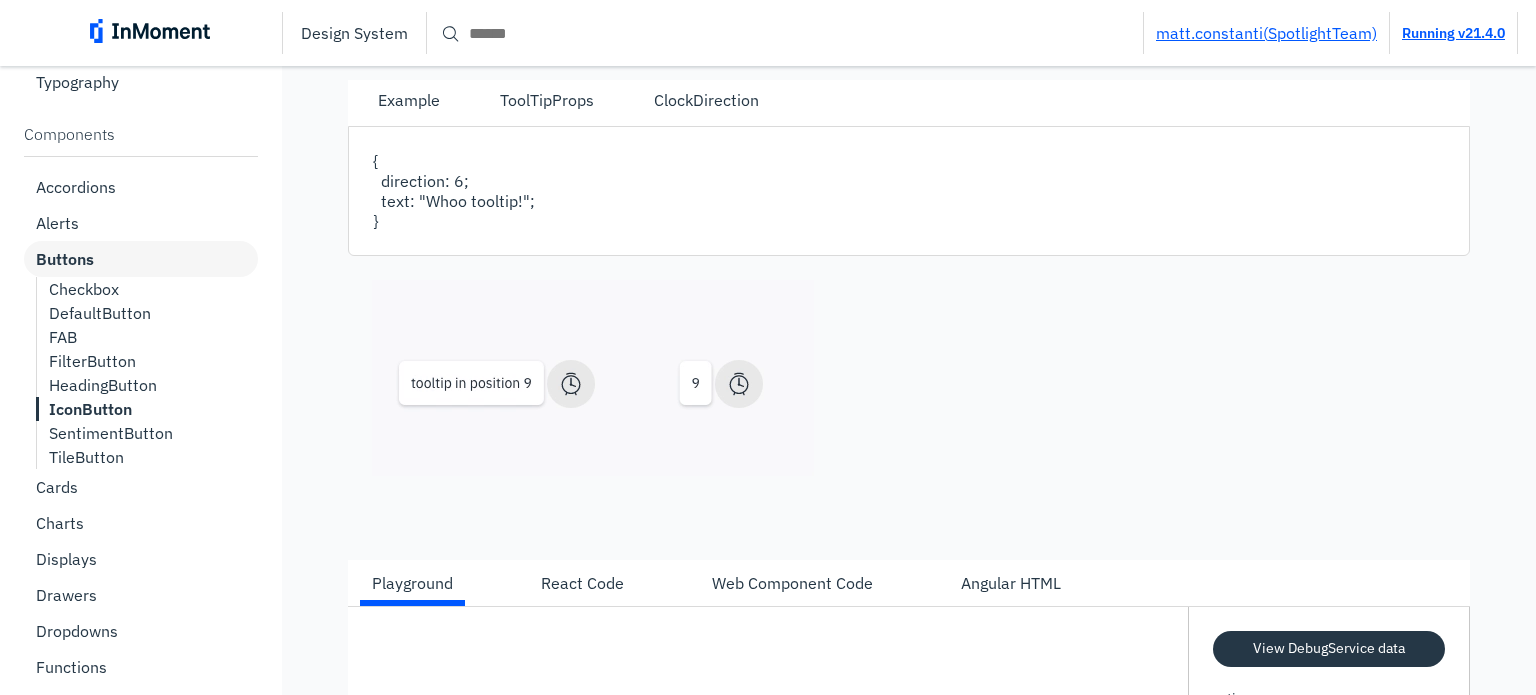 click on "IconButton" at bounding box center (90, 409) 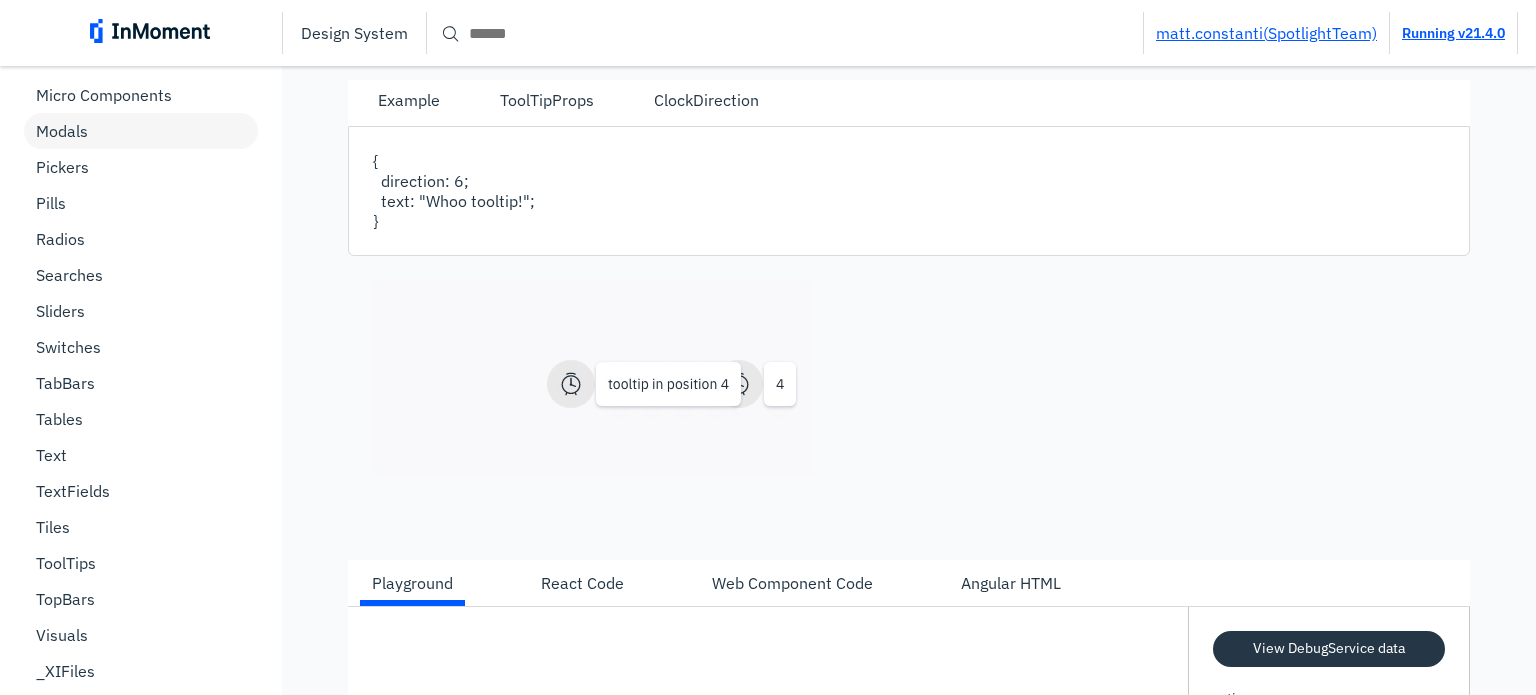 scroll, scrollTop: 1295, scrollLeft: 0, axis: vertical 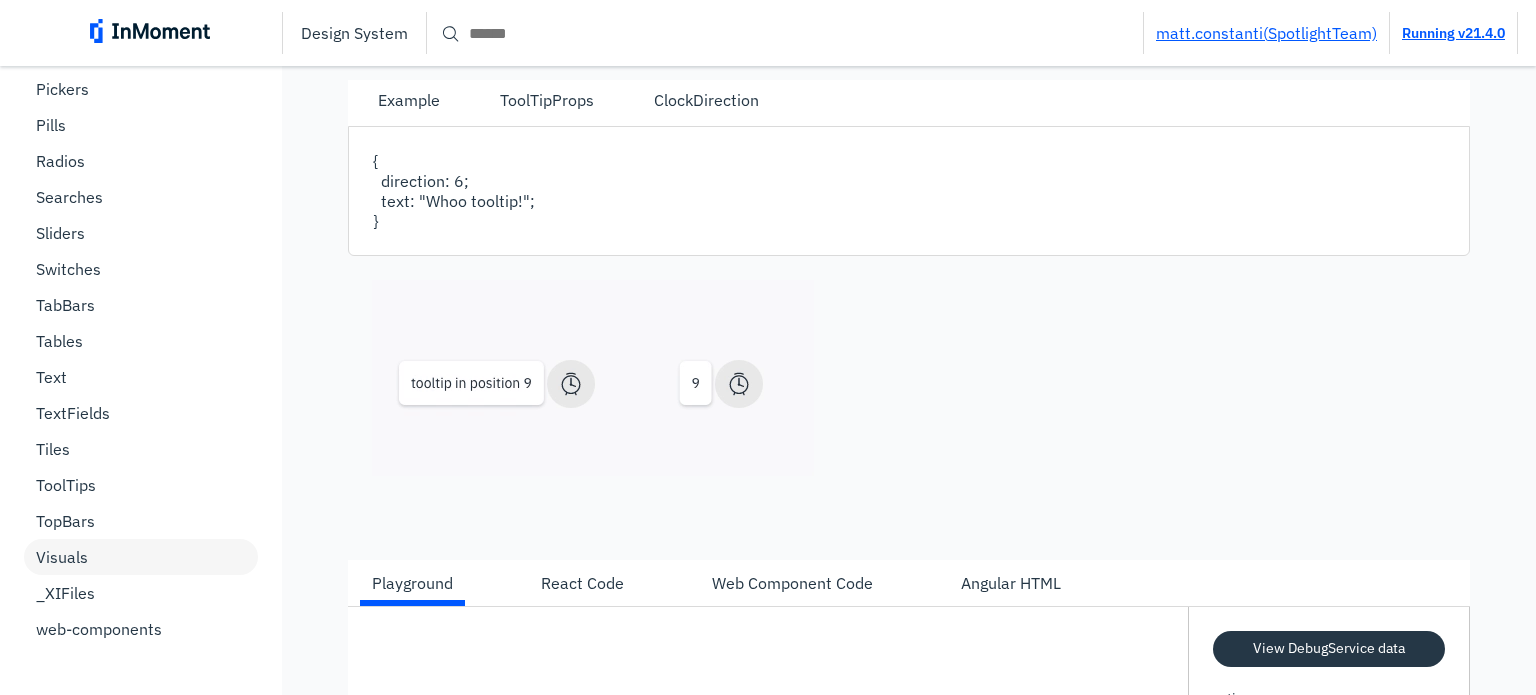 click on "Visuals" at bounding box center (141, 557) 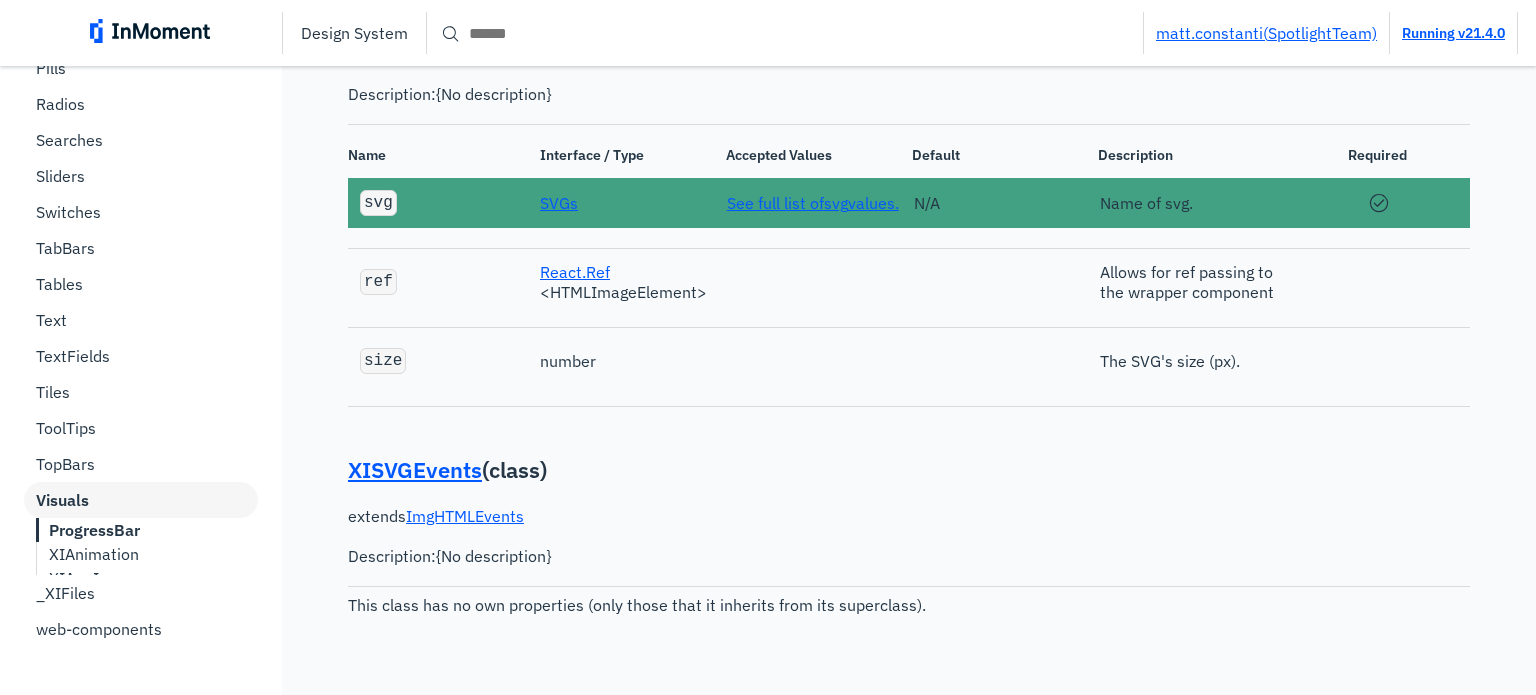 scroll, scrollTop: 0, scrollLeft: 0, axis: both 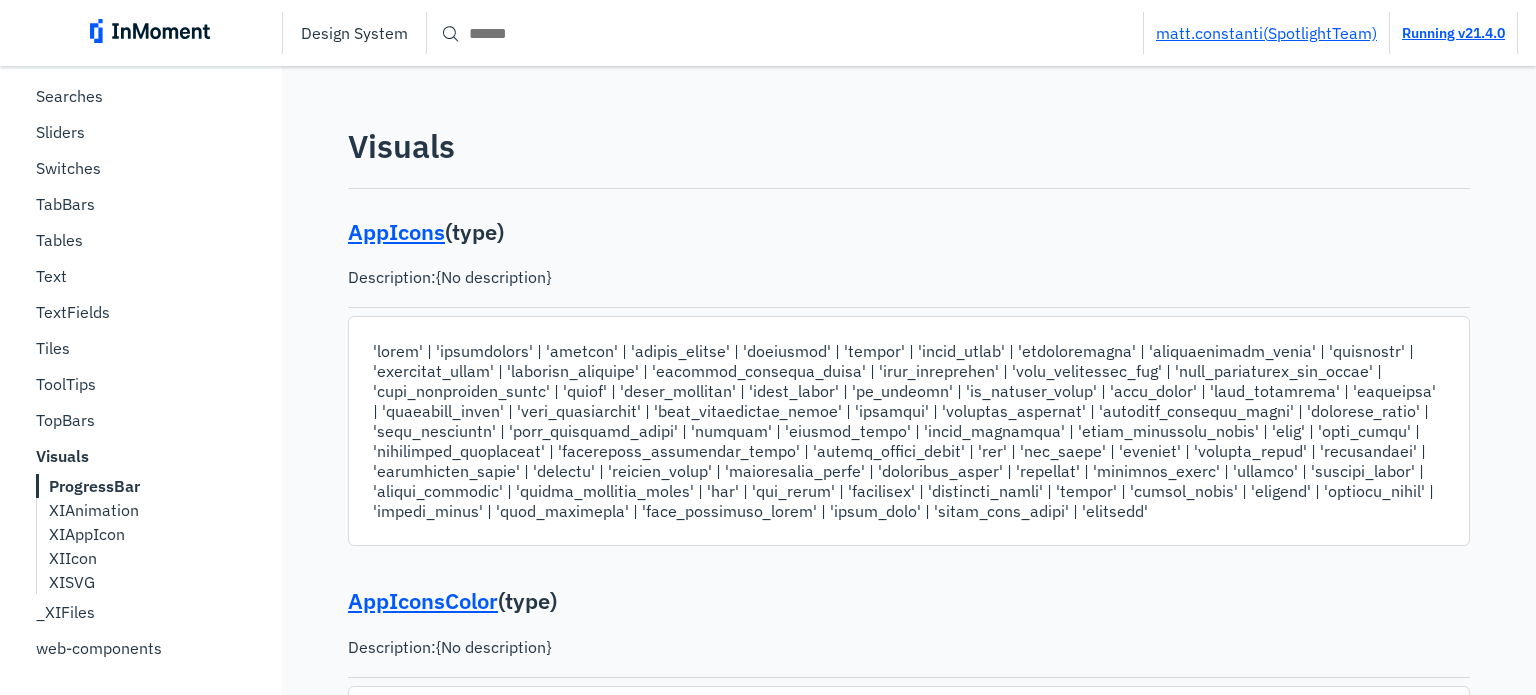 click on "XIIcon" at bounding box center [73, 558] 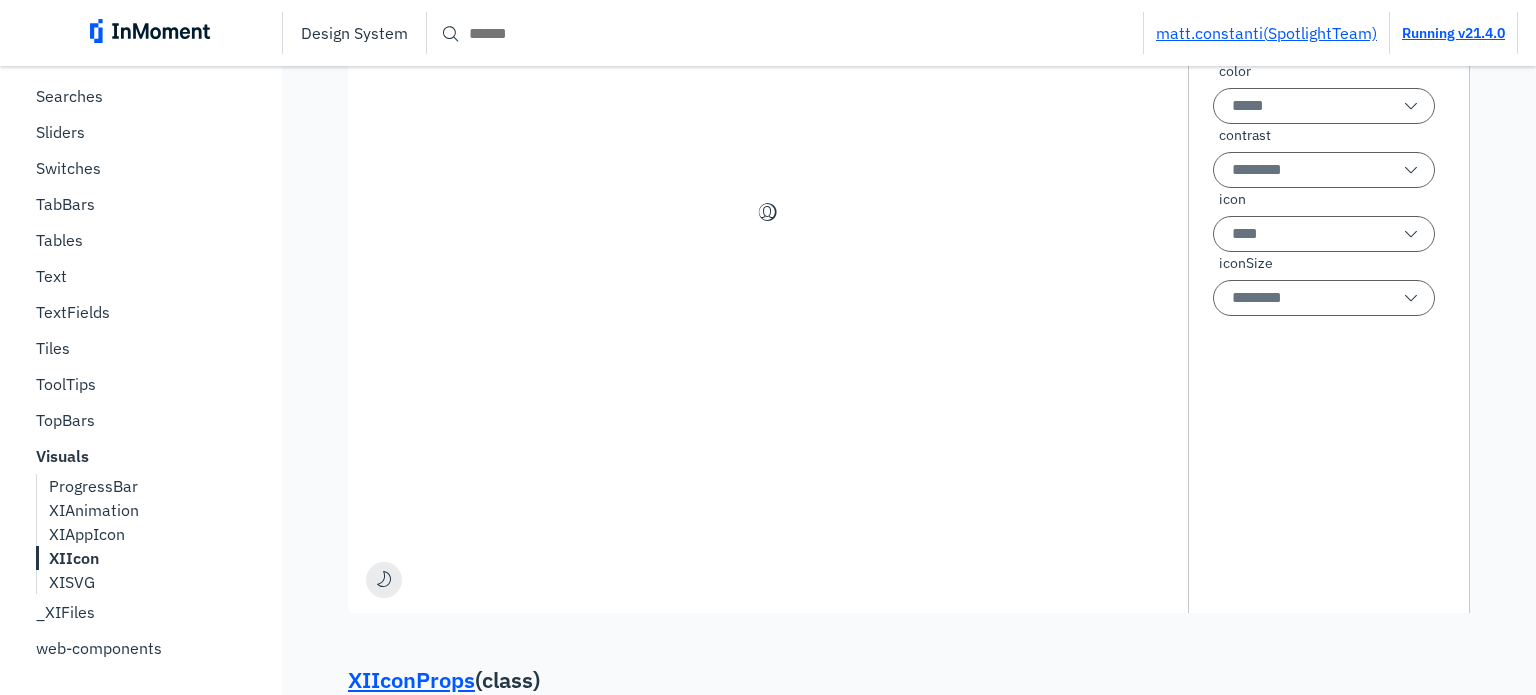 scroll, scrollTop: 11495, scrollLeft: 0, axis: vertical 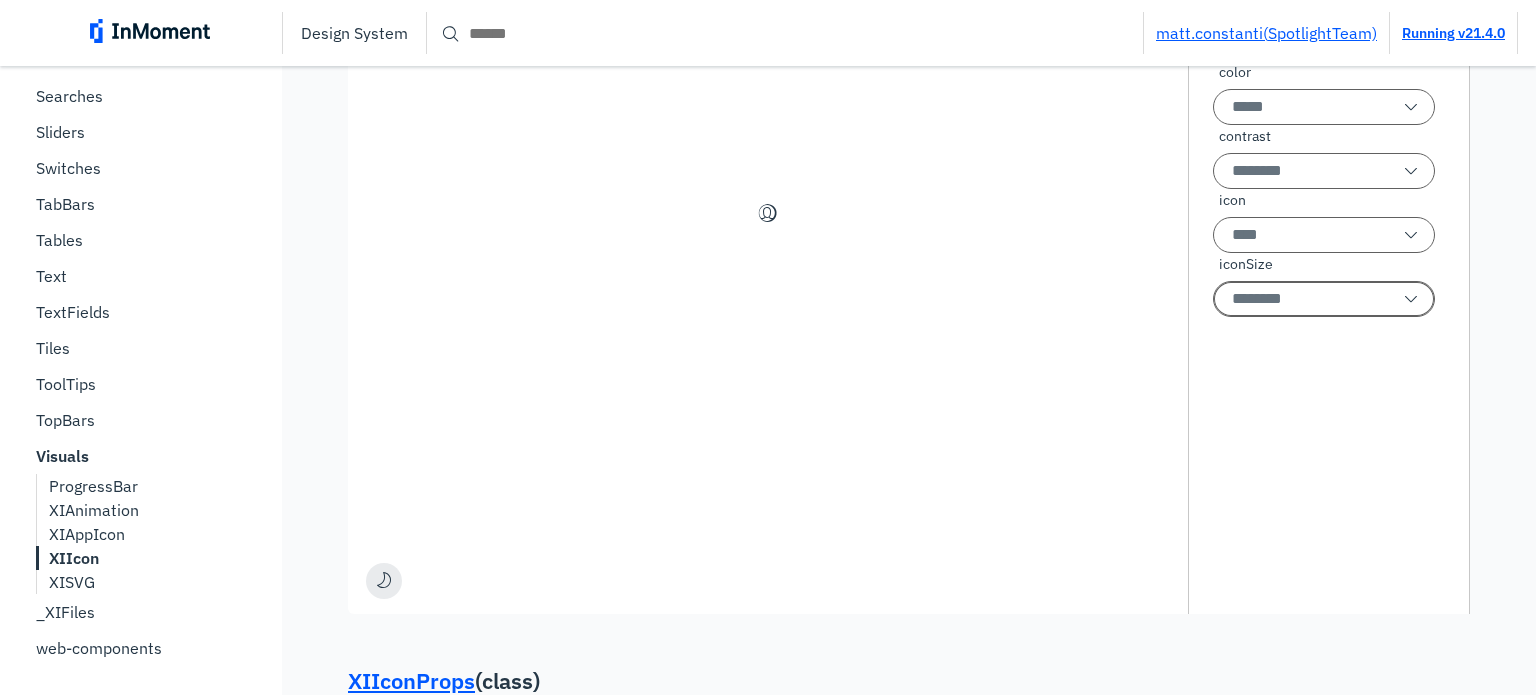 click on "iconSize" at bounding box center [1324, 299] 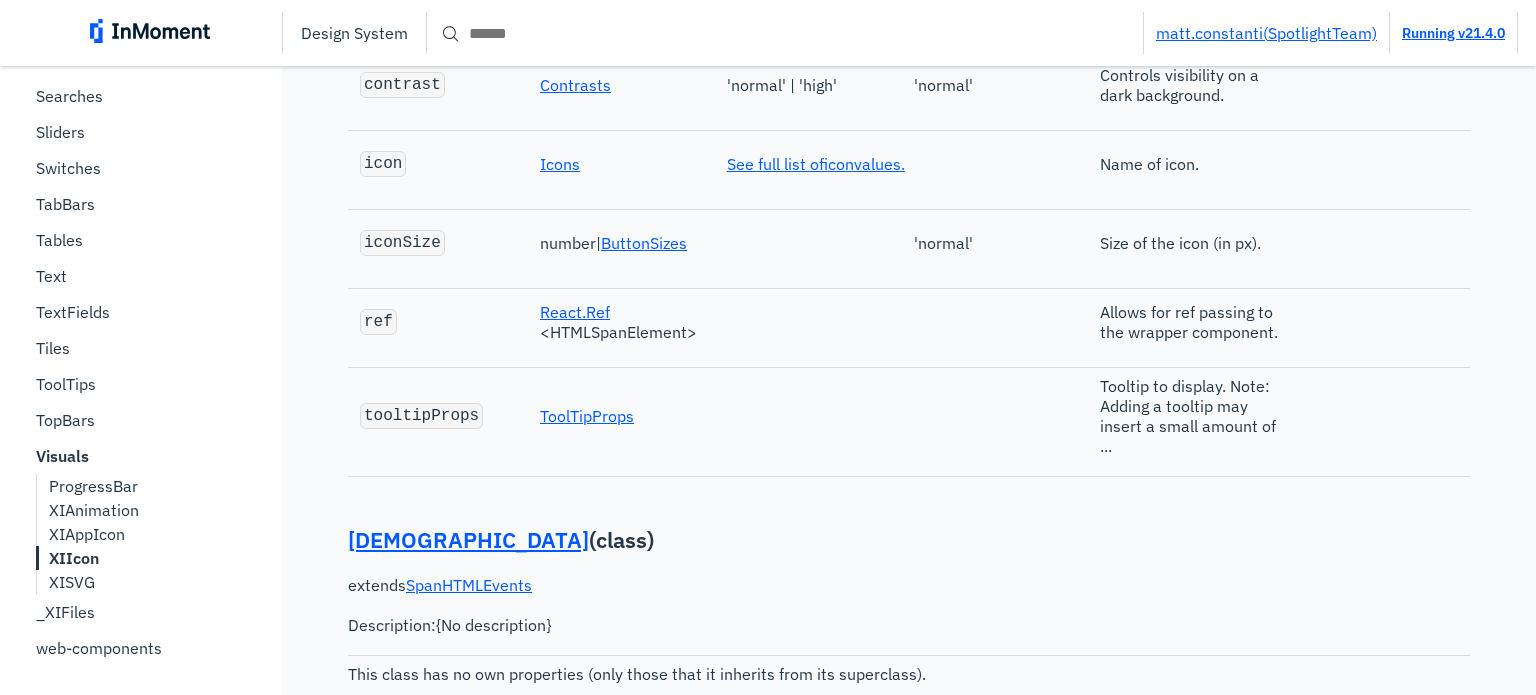scroll, scrollTop: 11795, scrollLeft: 0, axis: vertical 